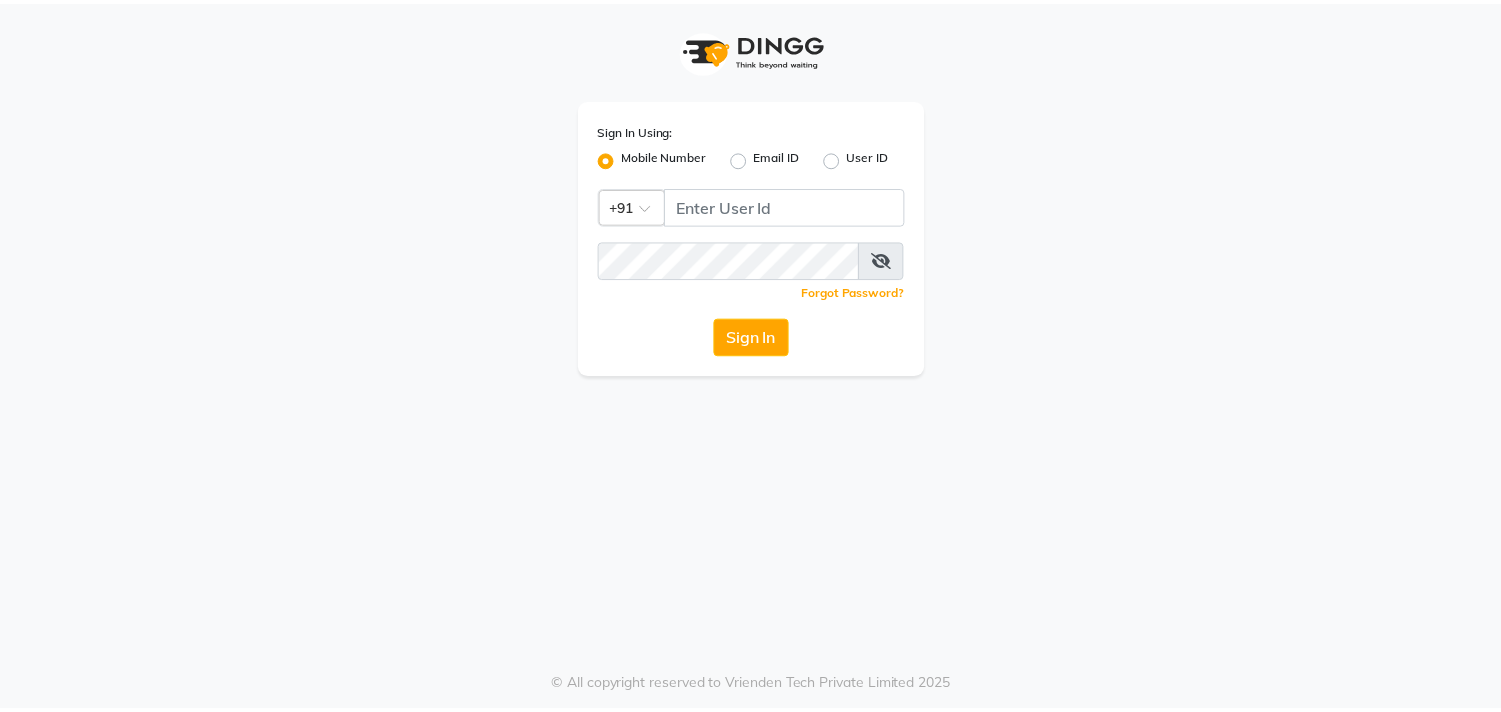 scroll, scrollTop: 0, scrollLeft: 0, axis: both 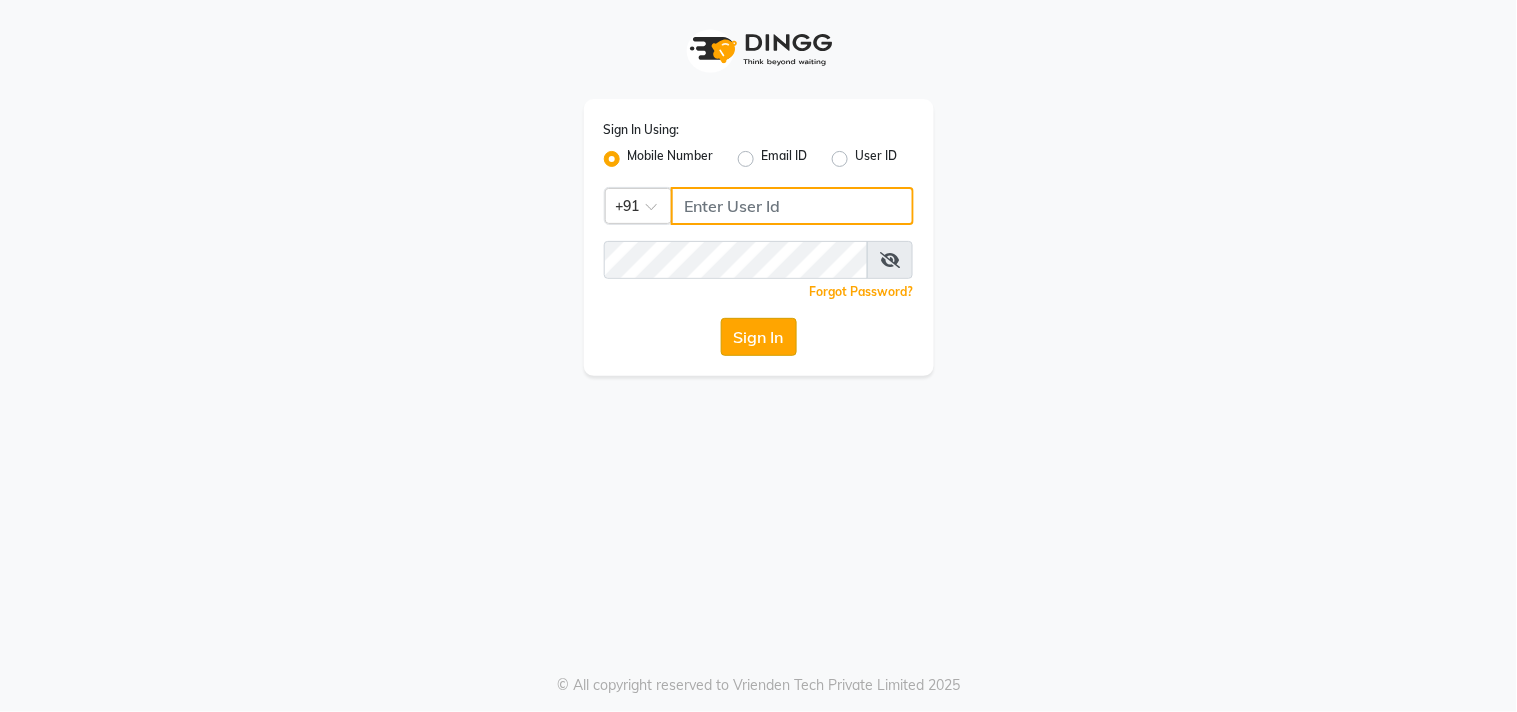 type on "9559808482" 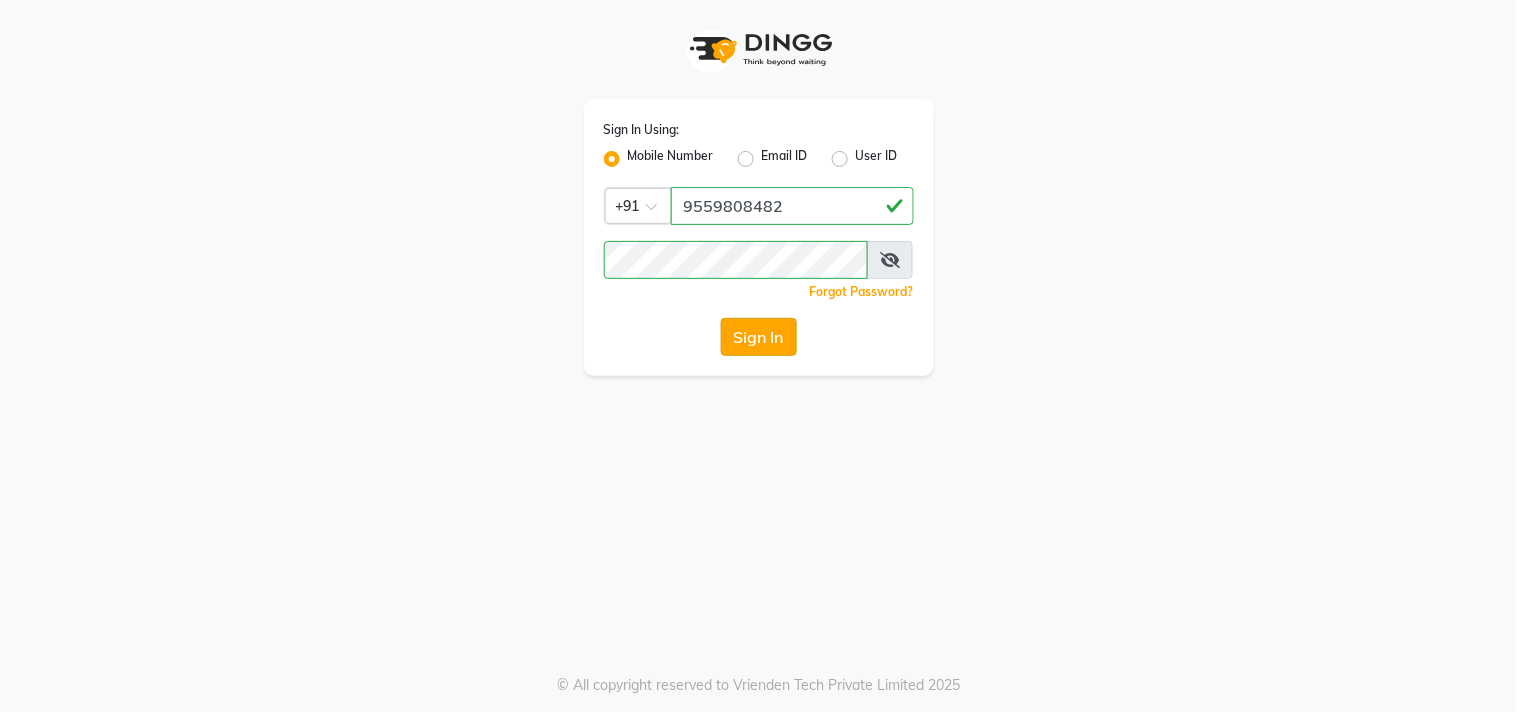 click on "Sign In" 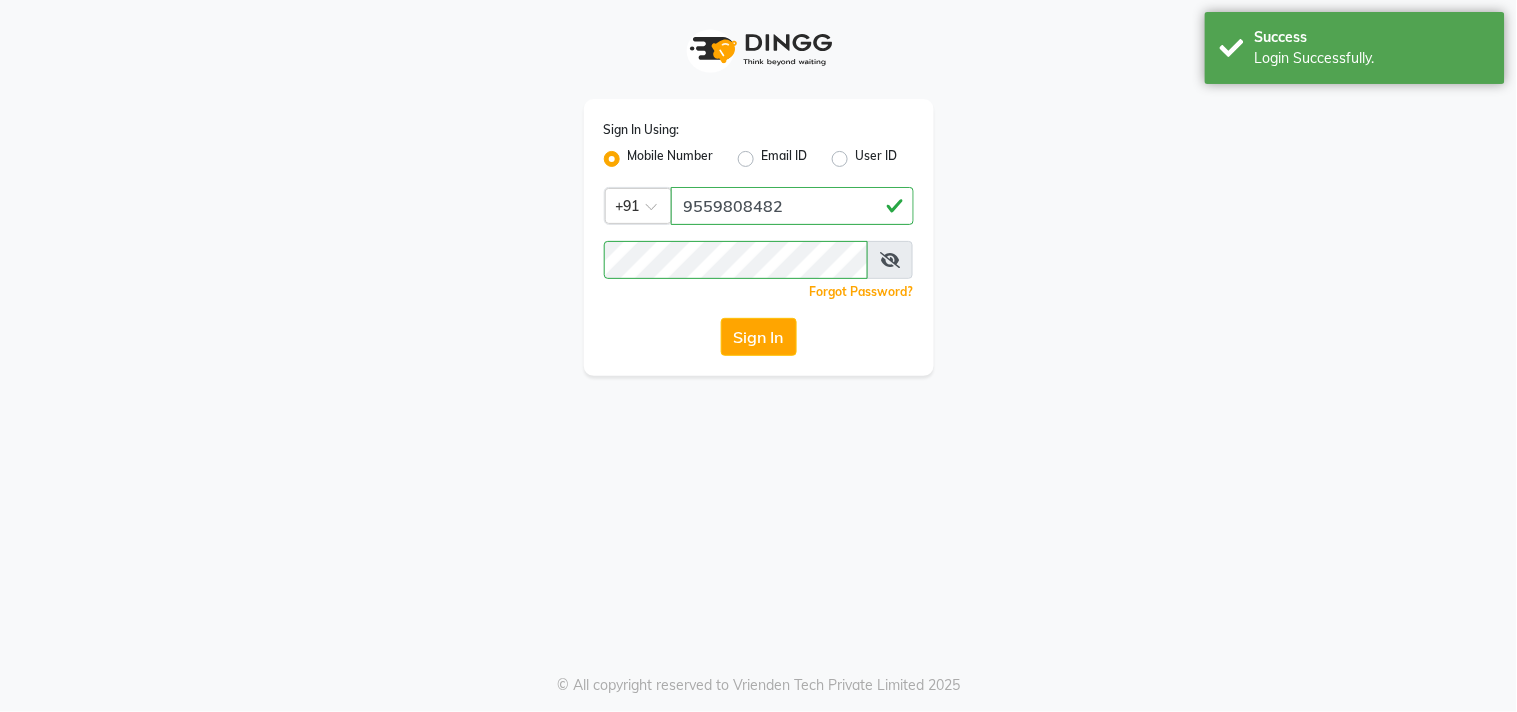 select on "service" 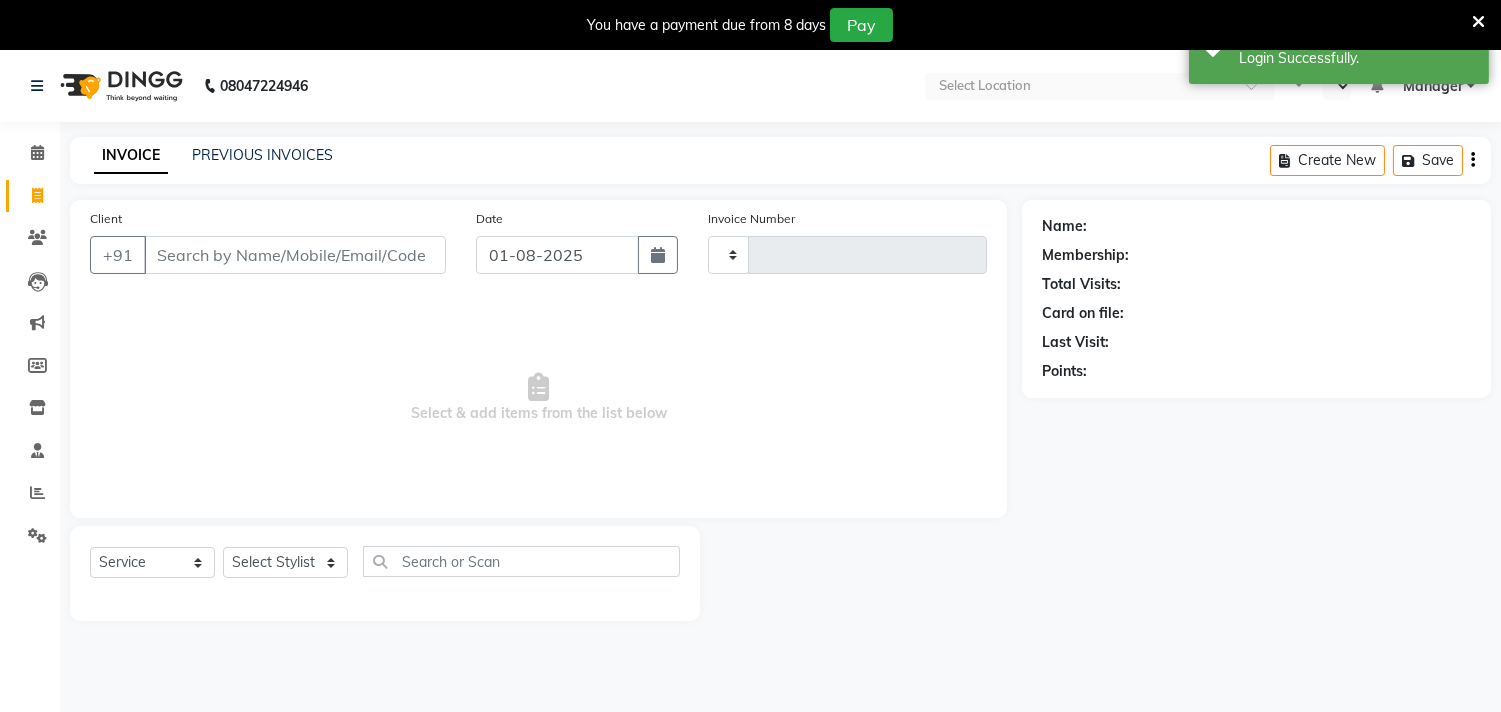 type on "0541" 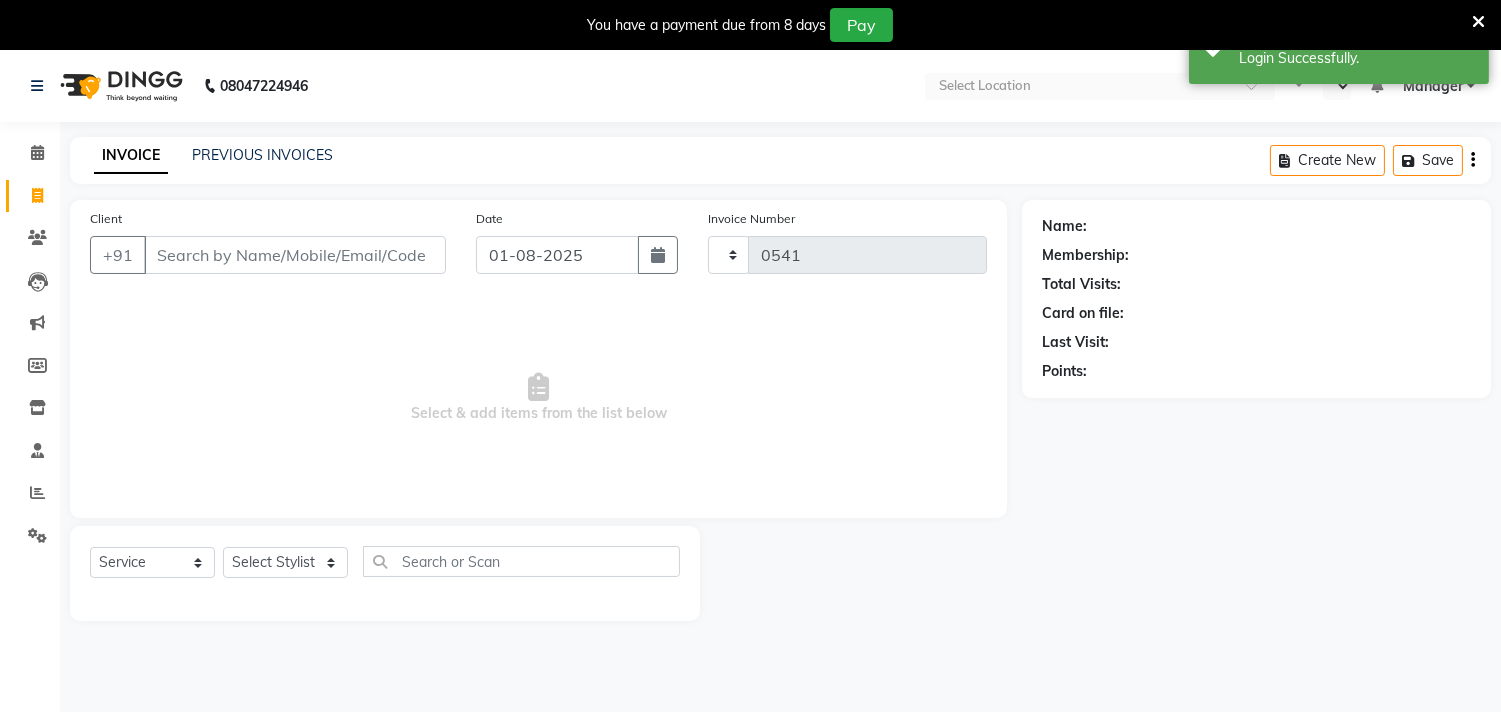 select on "en" 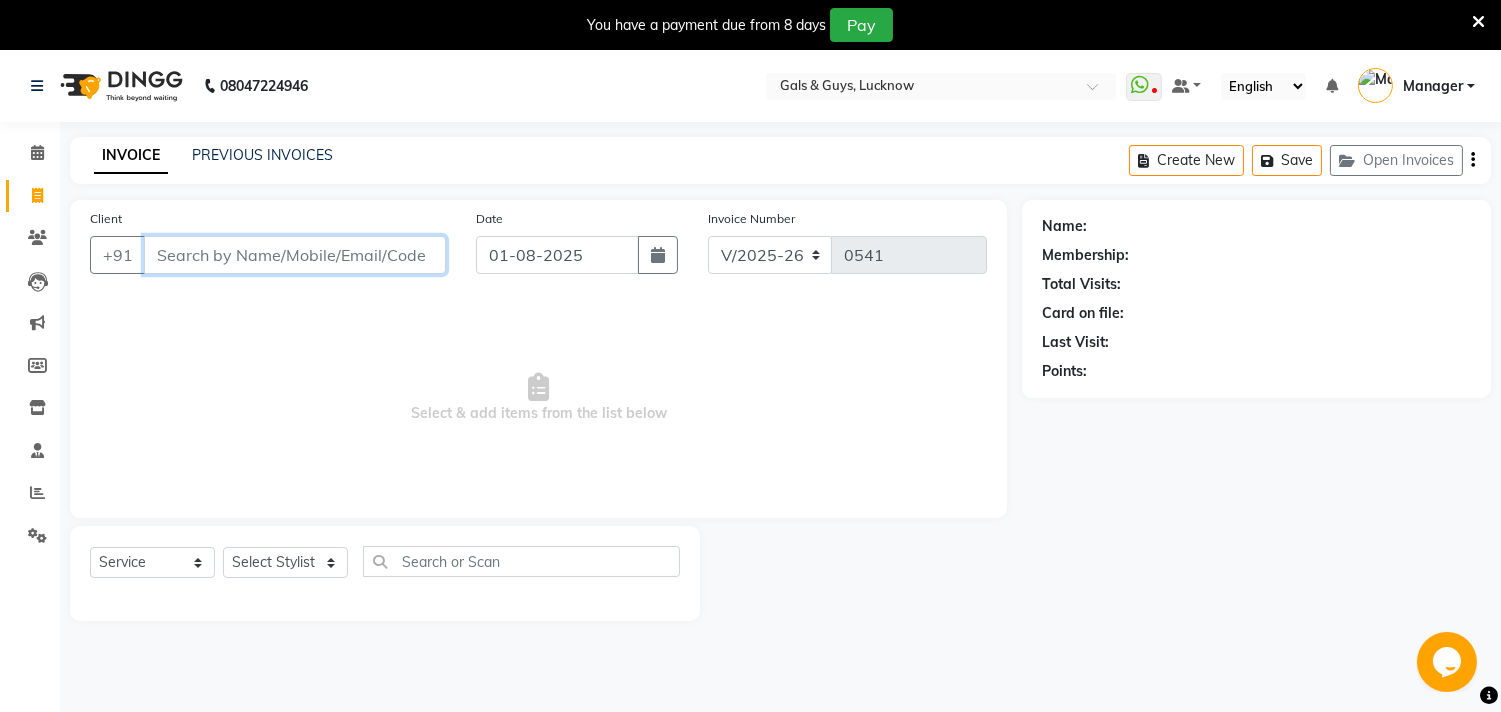 scroll, scrollTop: 0, scrollLeft: 0, axis: both 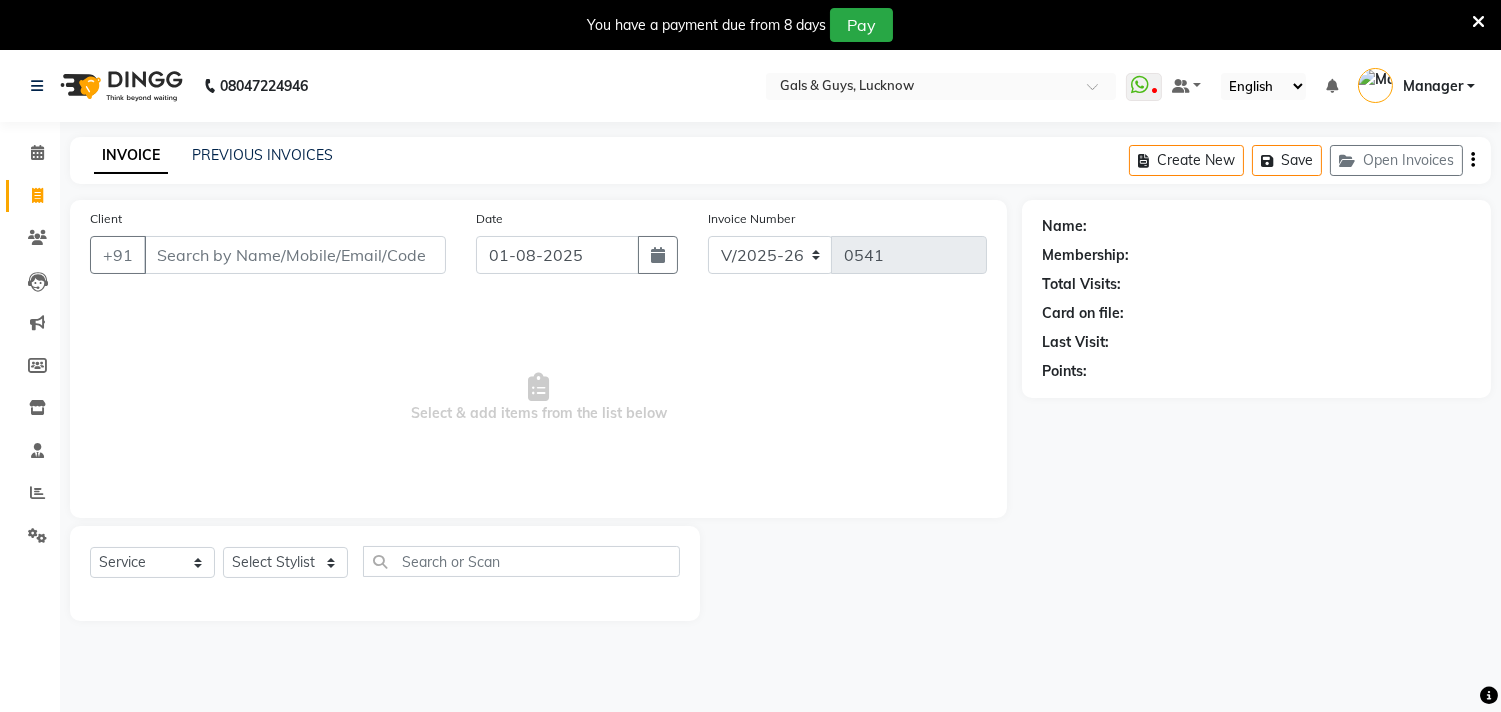 drag, startPoint x: 288, startPoint y: 140, endPoint x: 296, endPoint y: 164, distance: 25.298222 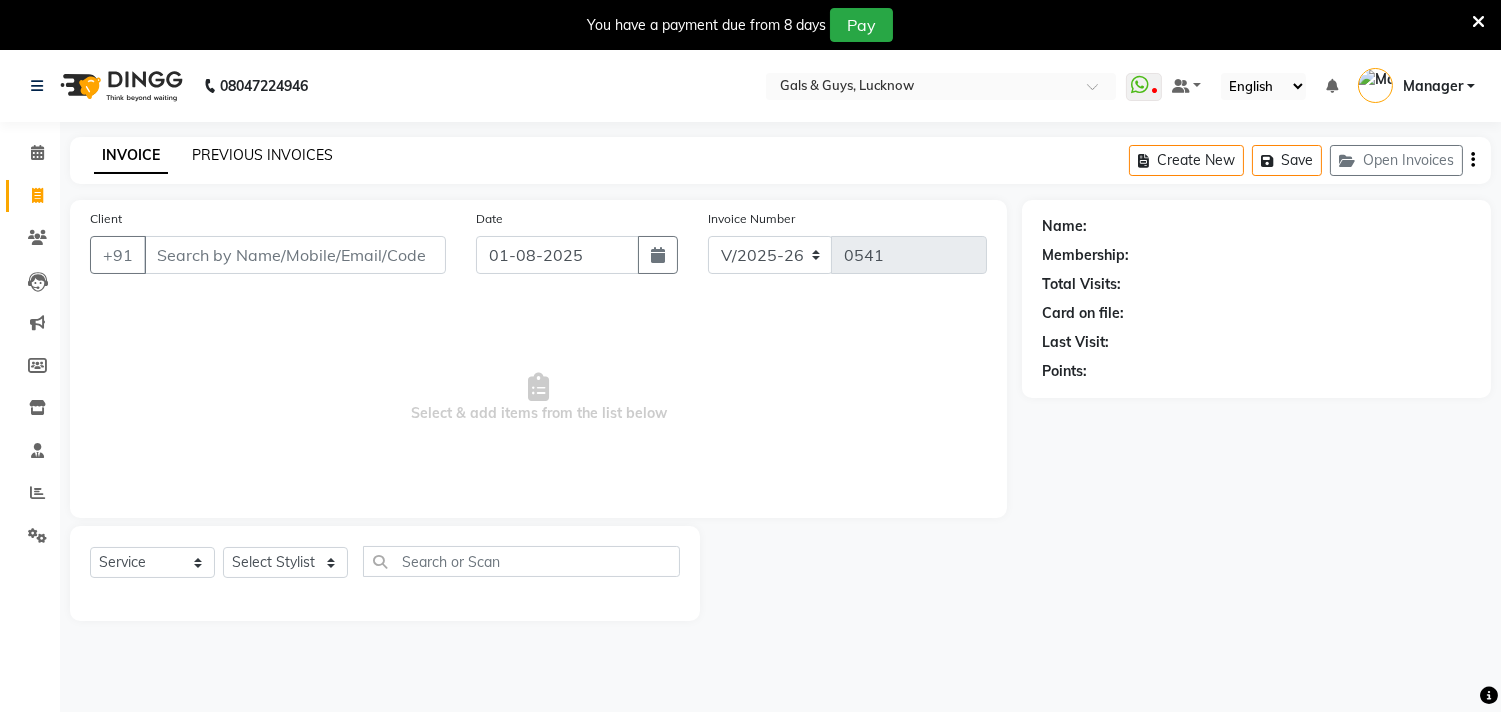 click on "PREVIOUS INVOICES" 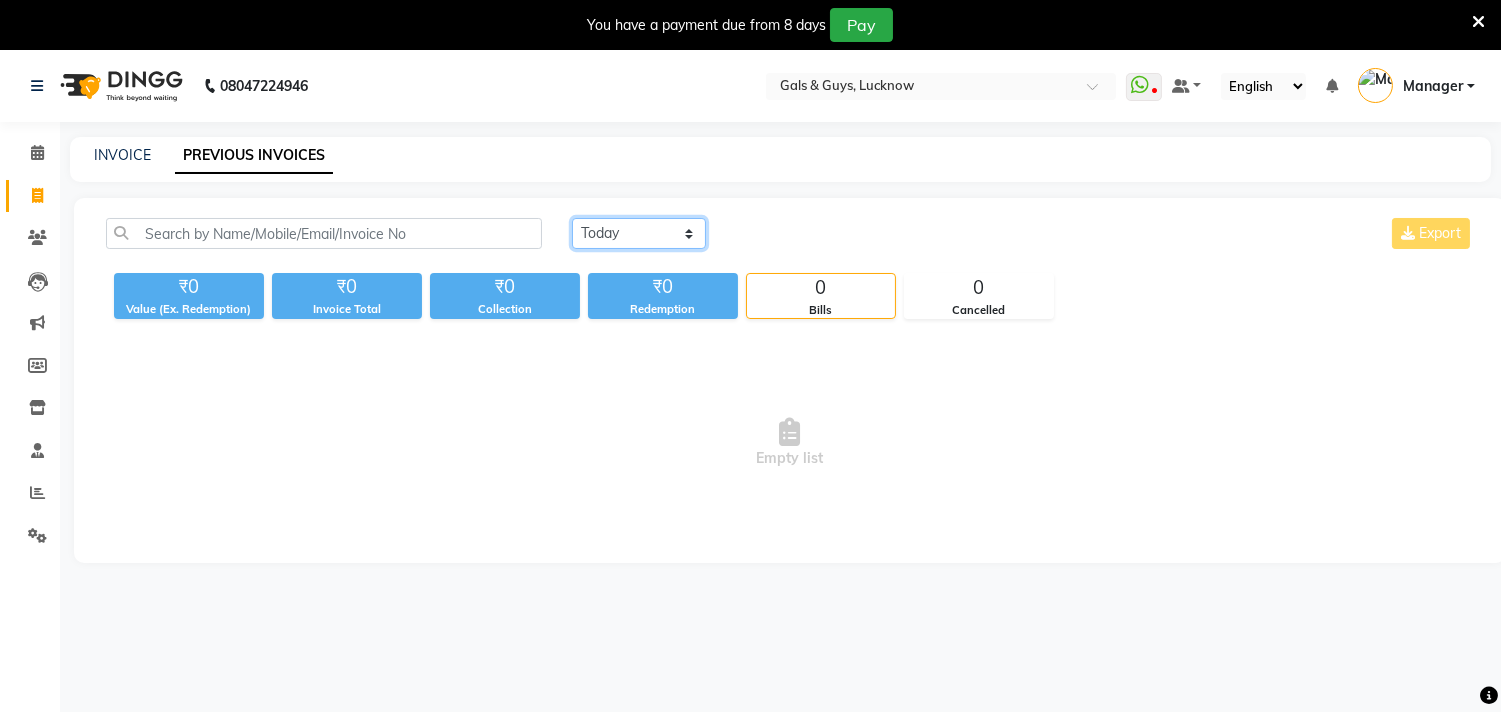 drag, startPoint x: 601, startPoint y: 230, endPoint x: 602, endPoint y: 243, distance: 13.038404 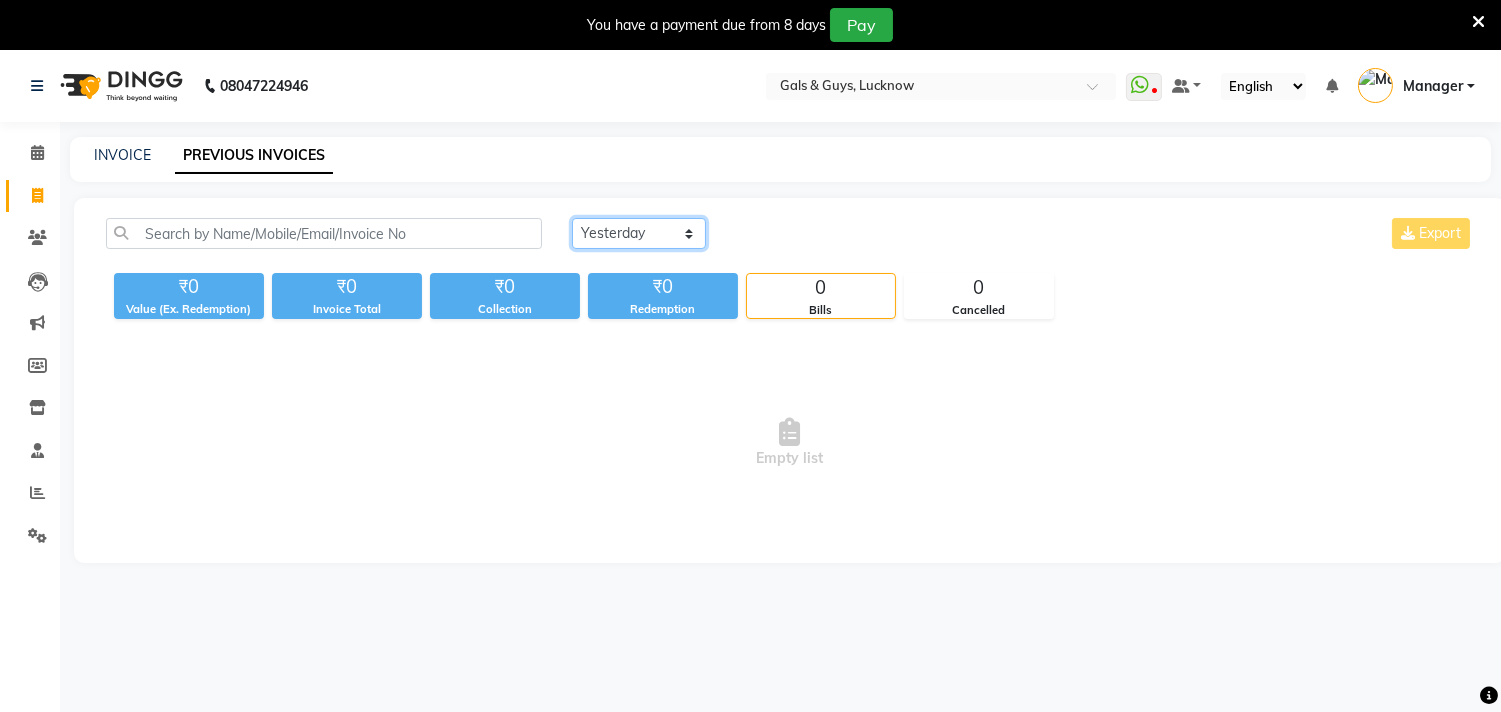 click on "Today Yesterday Custom Range" 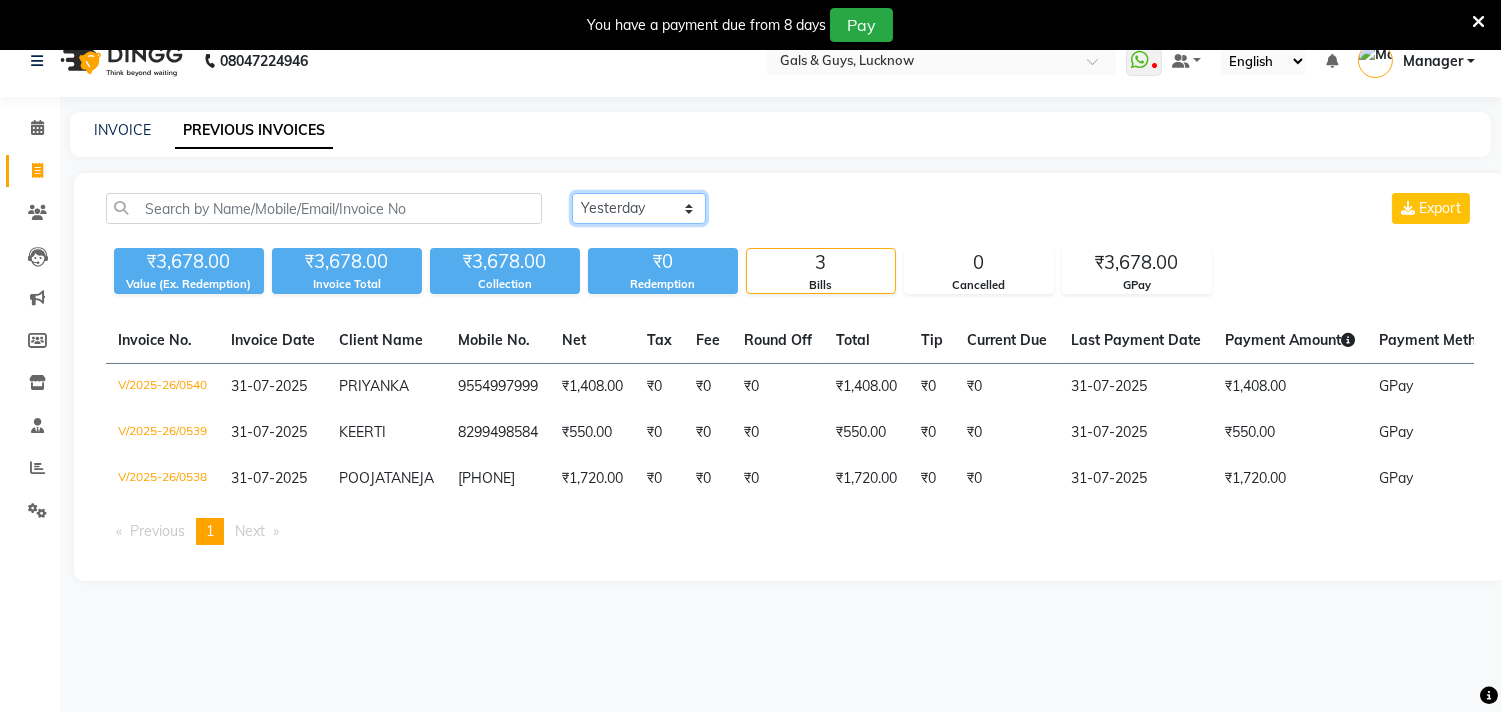 scroll, scrollTop: 50, scrollLeft: 0, axis: vertical 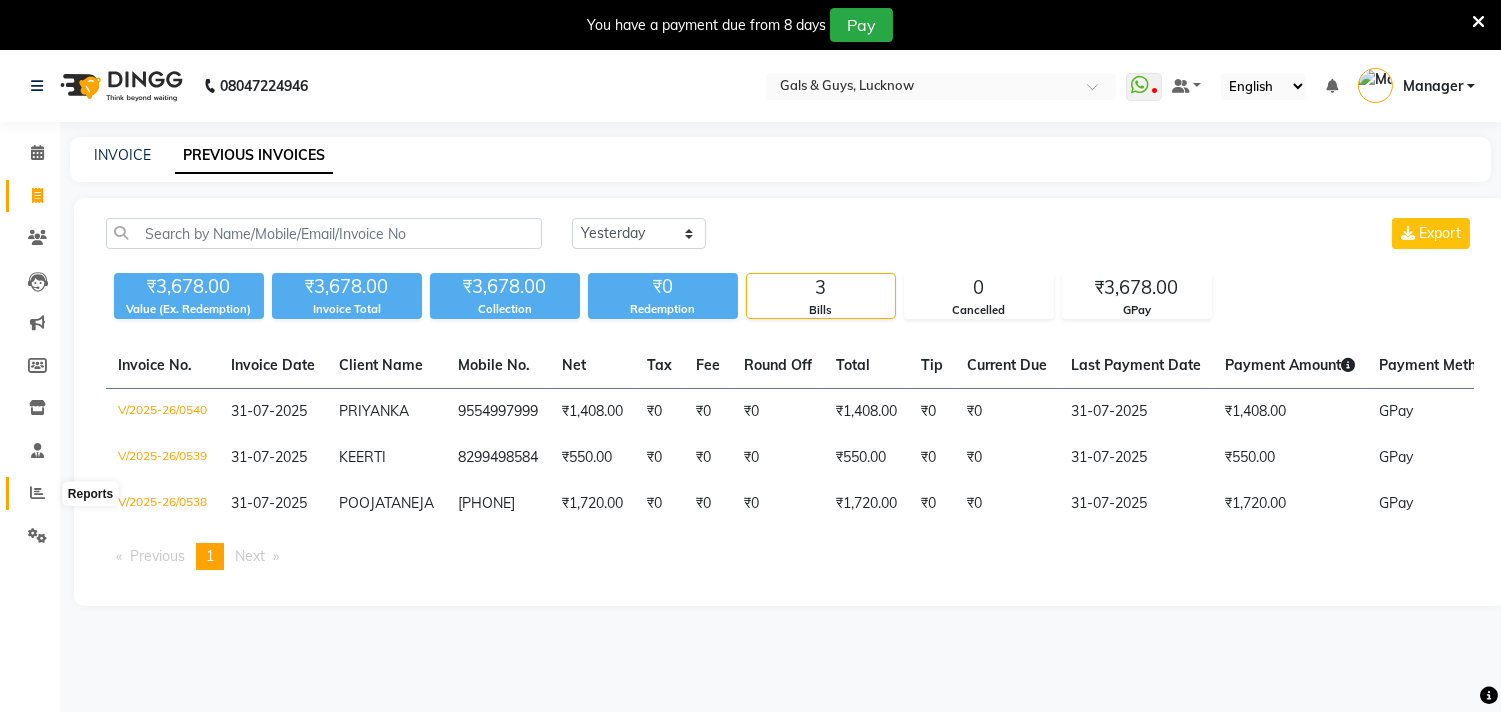 click 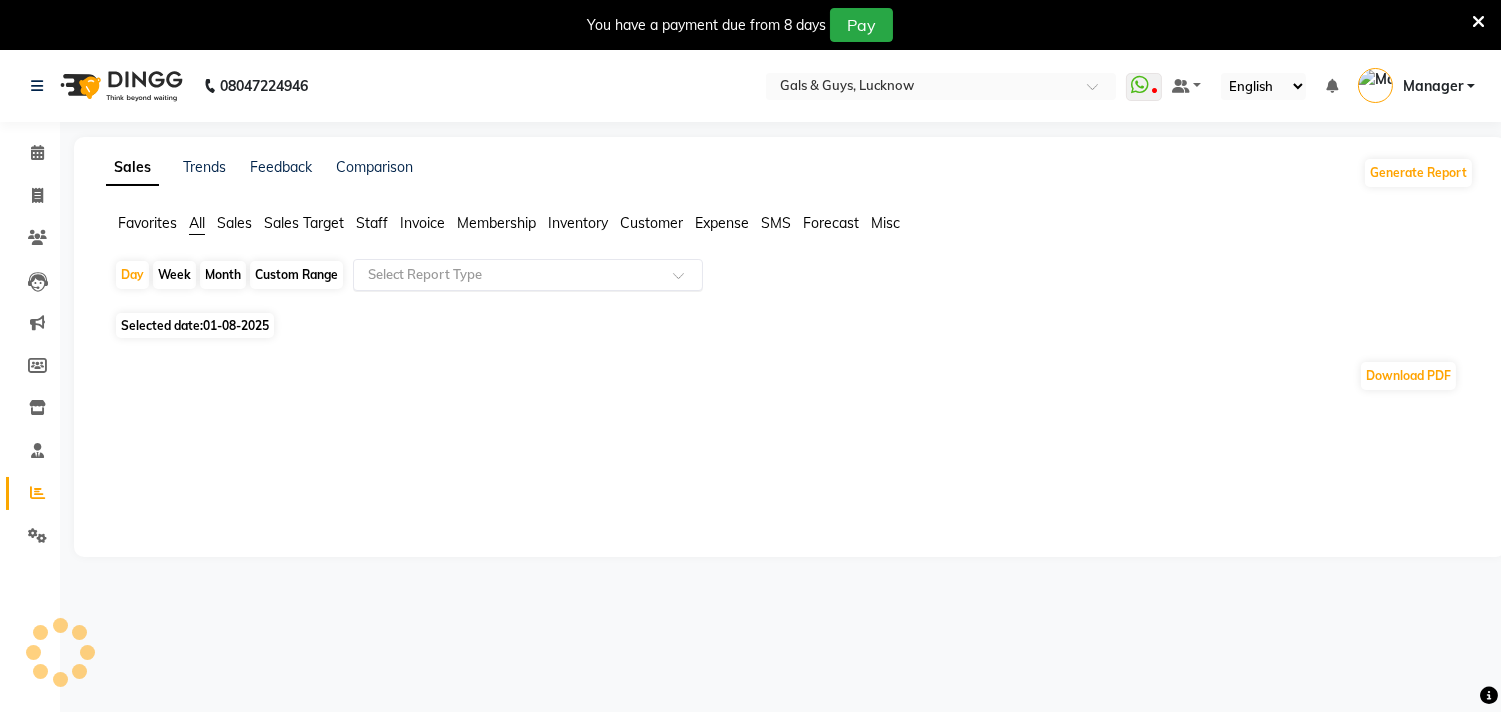 click 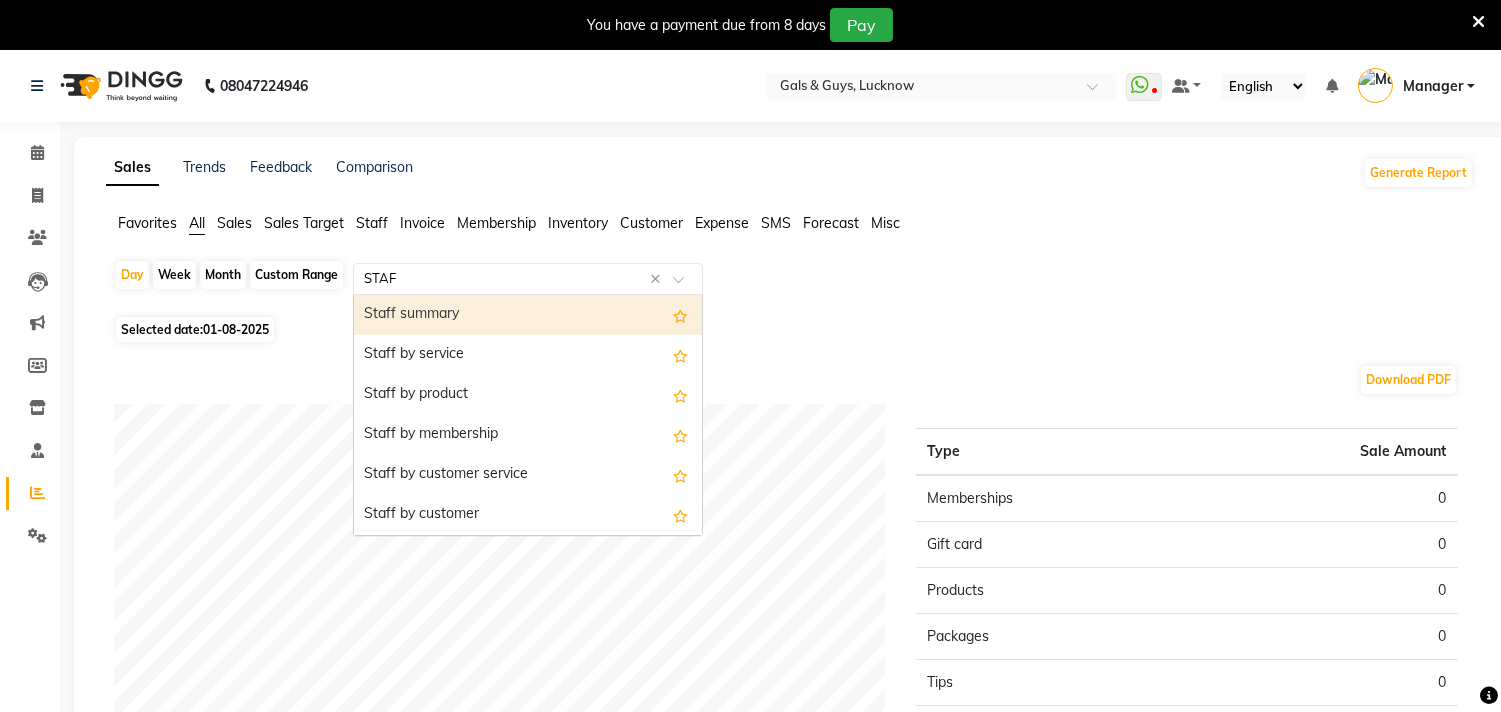 type on "STAFF" 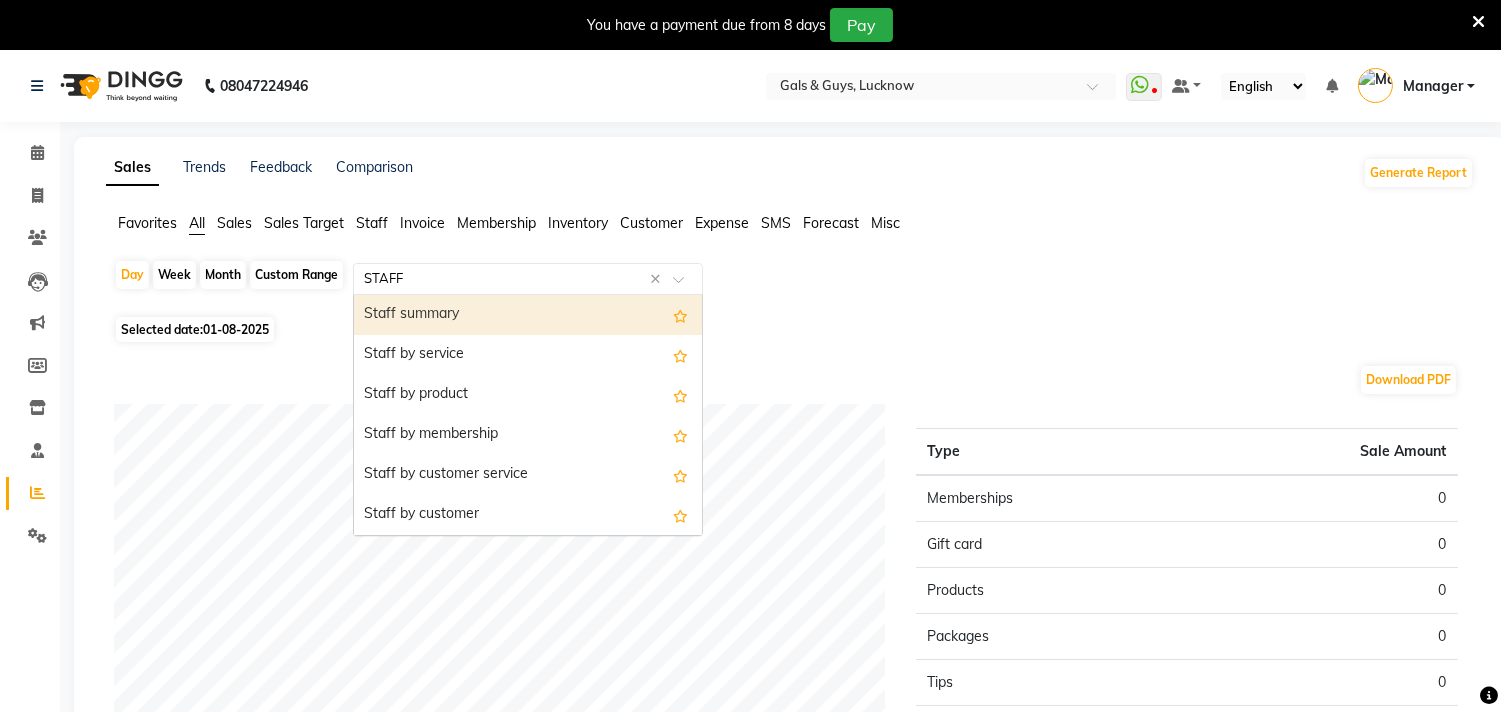 type 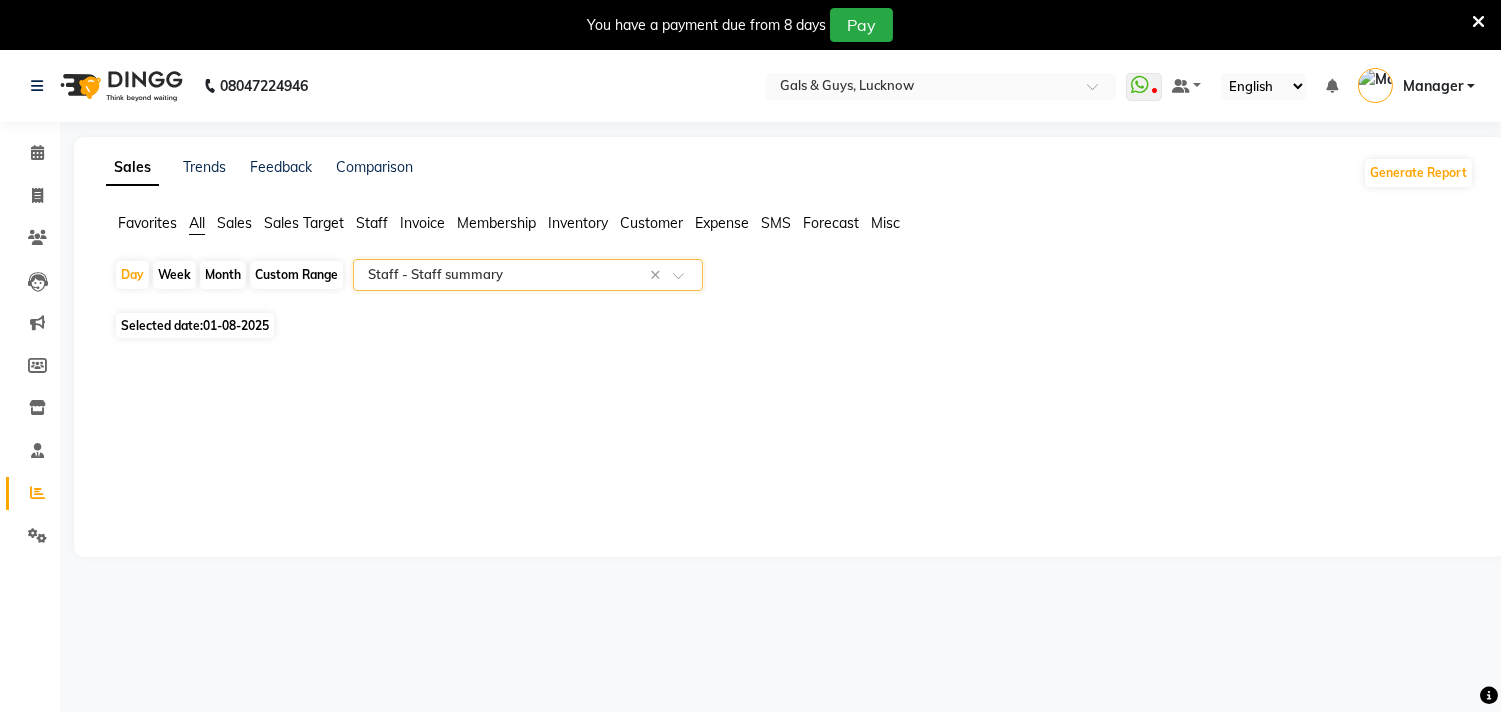 click on "01-08-2025" 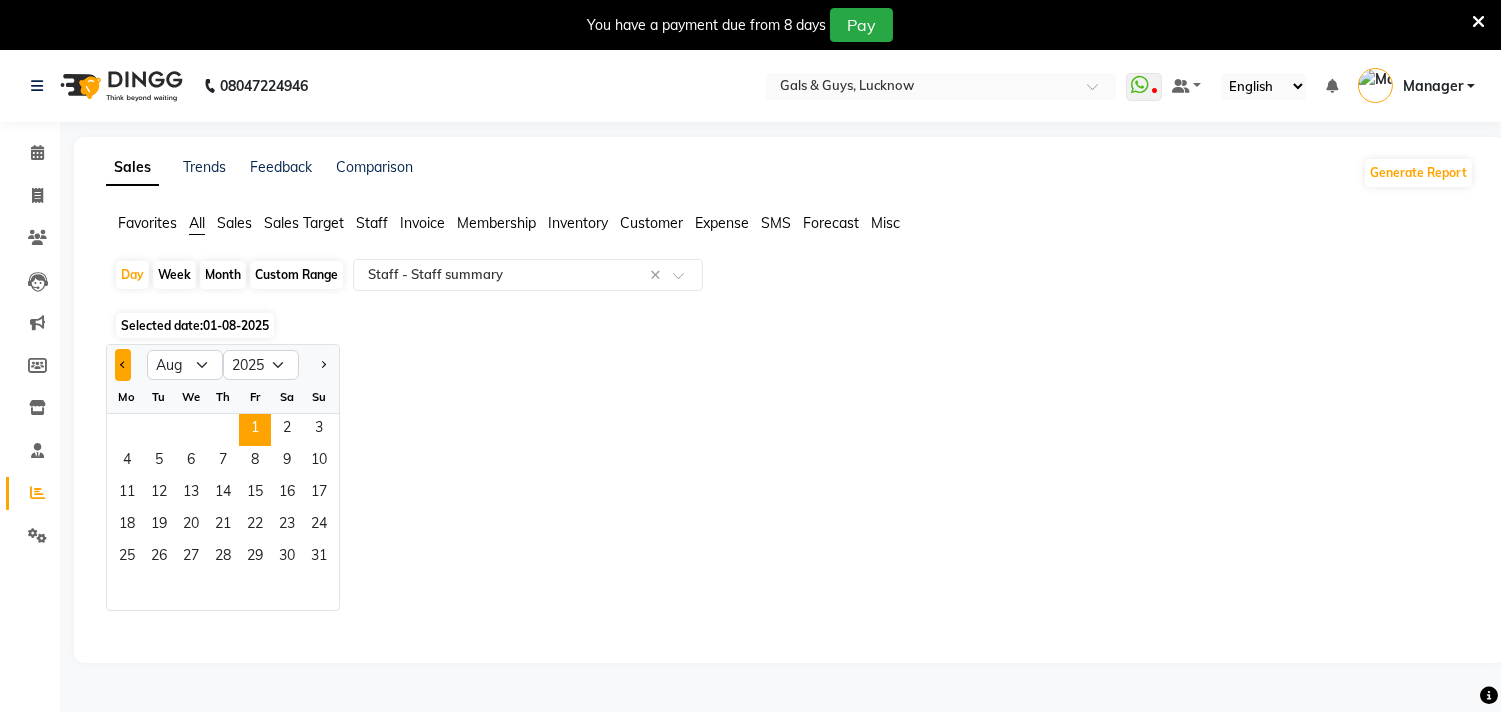 click 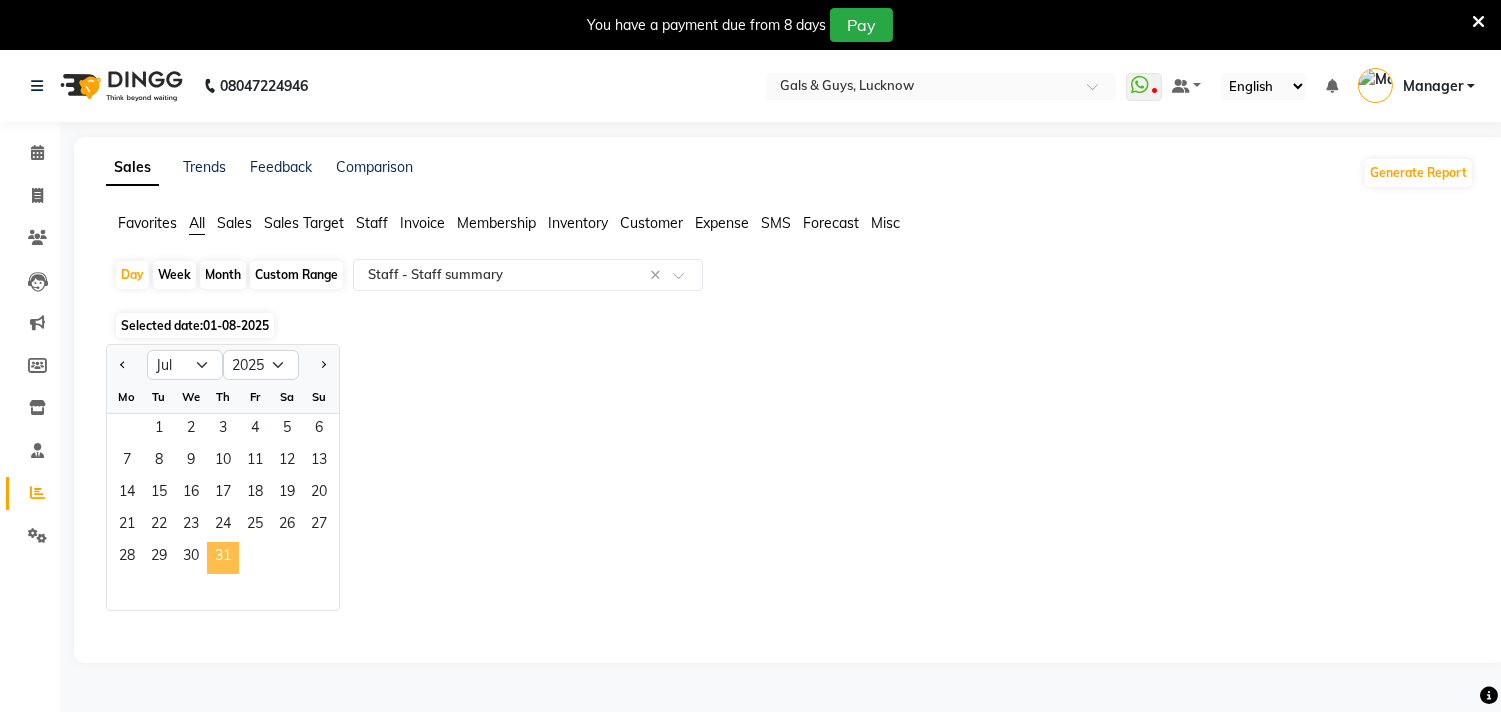 click on "31" 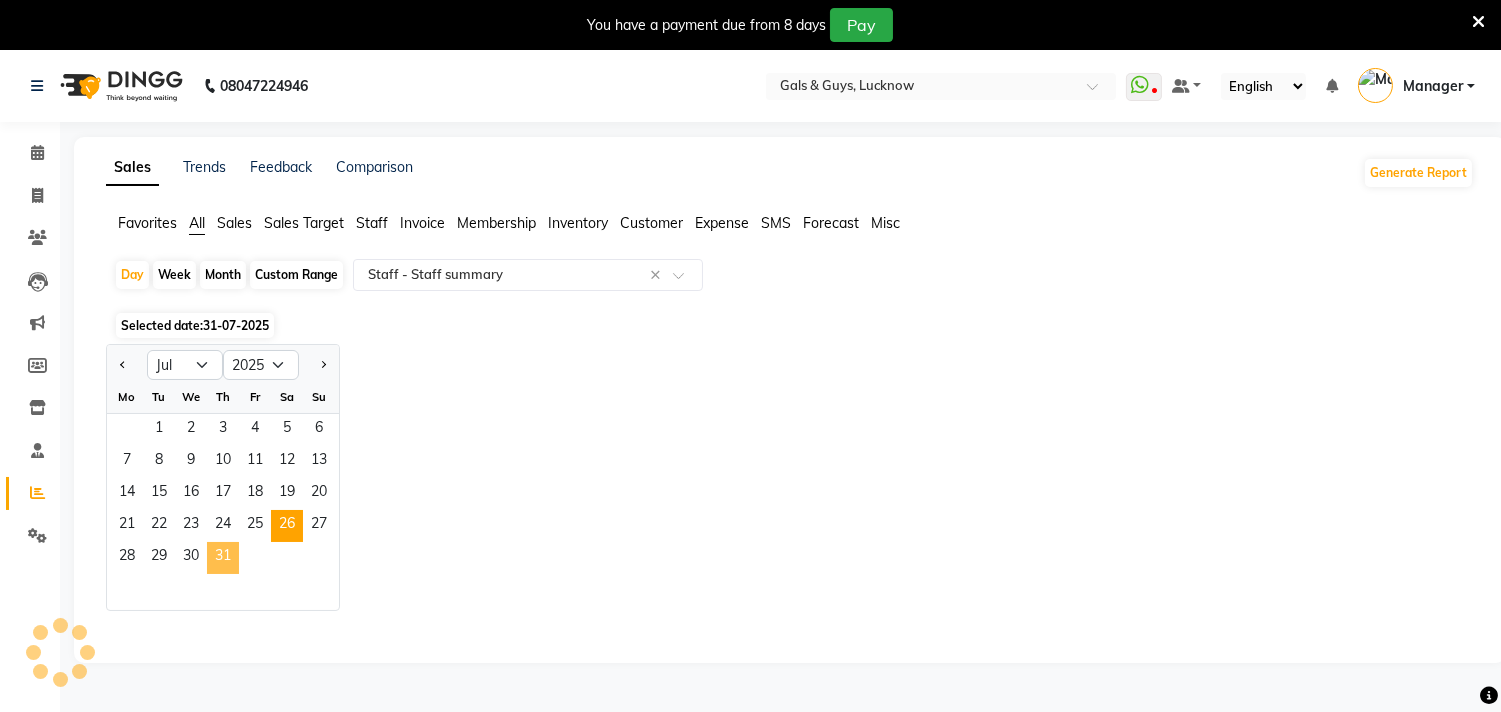 select on "filtered_report" 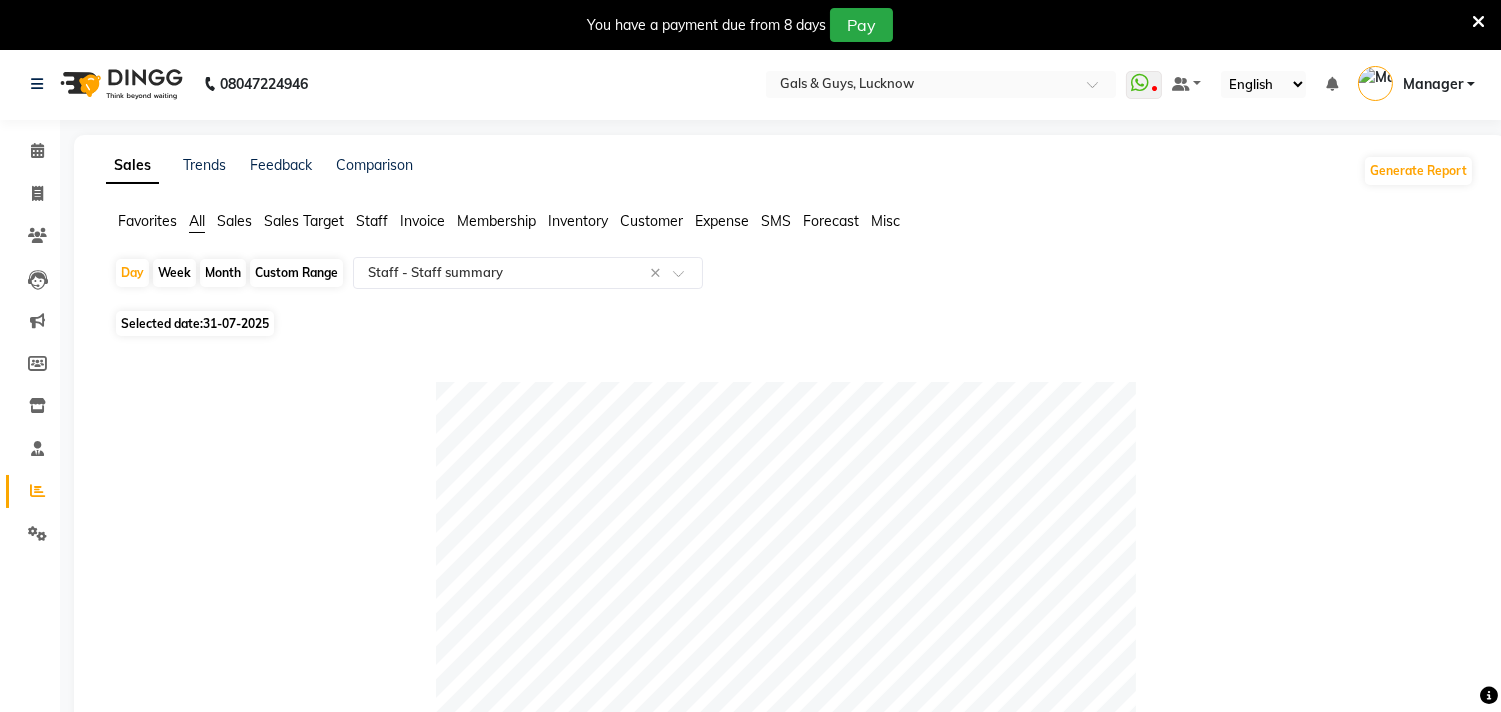 scroll, scrollTop: 0, scrollLeft: 0, axis: both 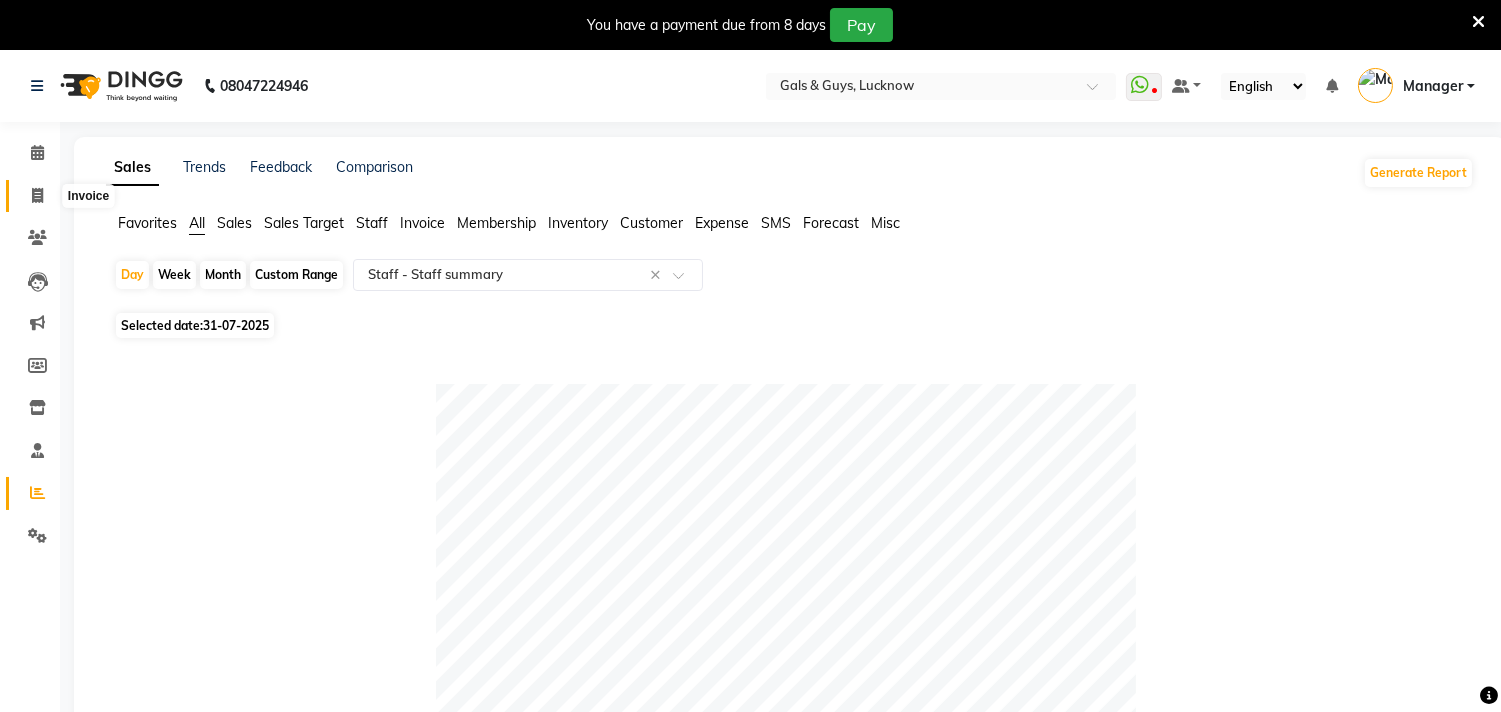 click 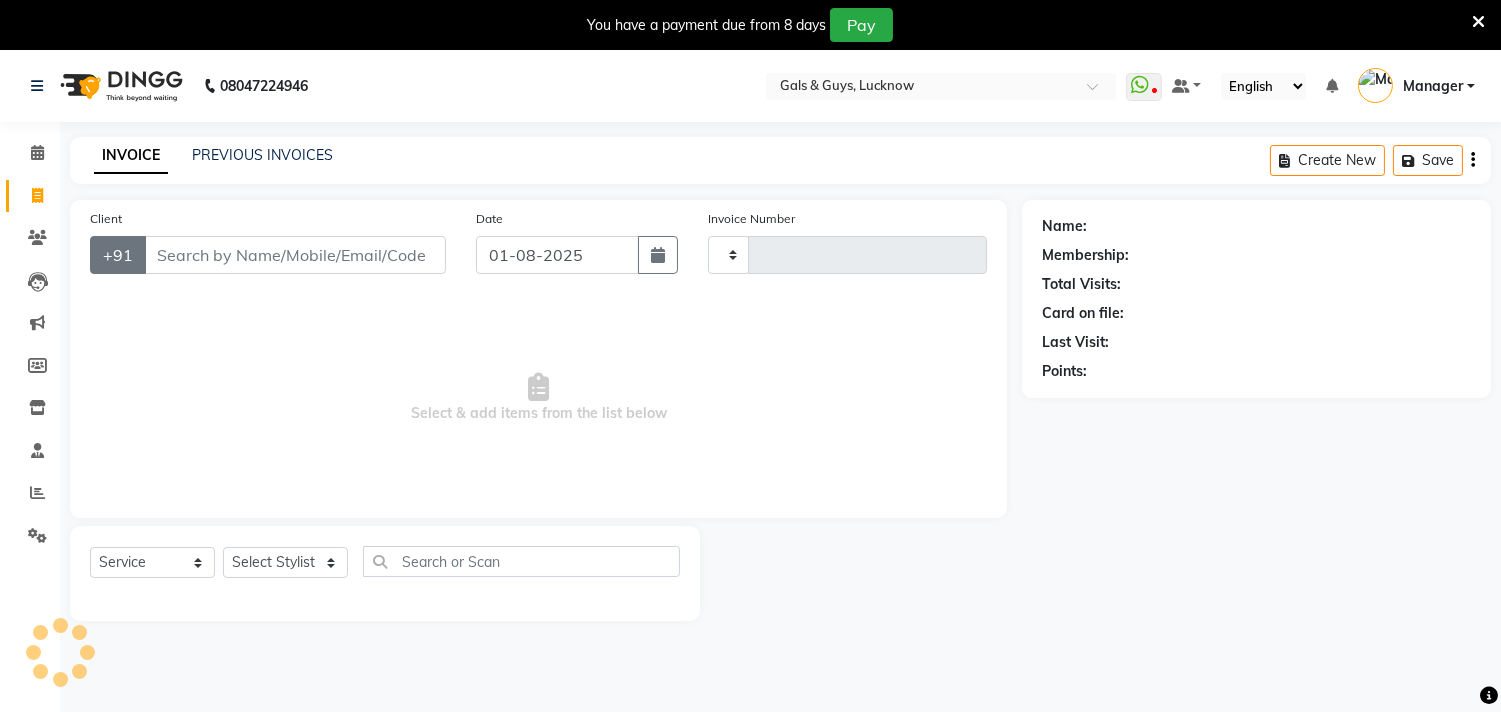 scroll, scrollTop: 50, scrollLeft: 0, axis: vertical 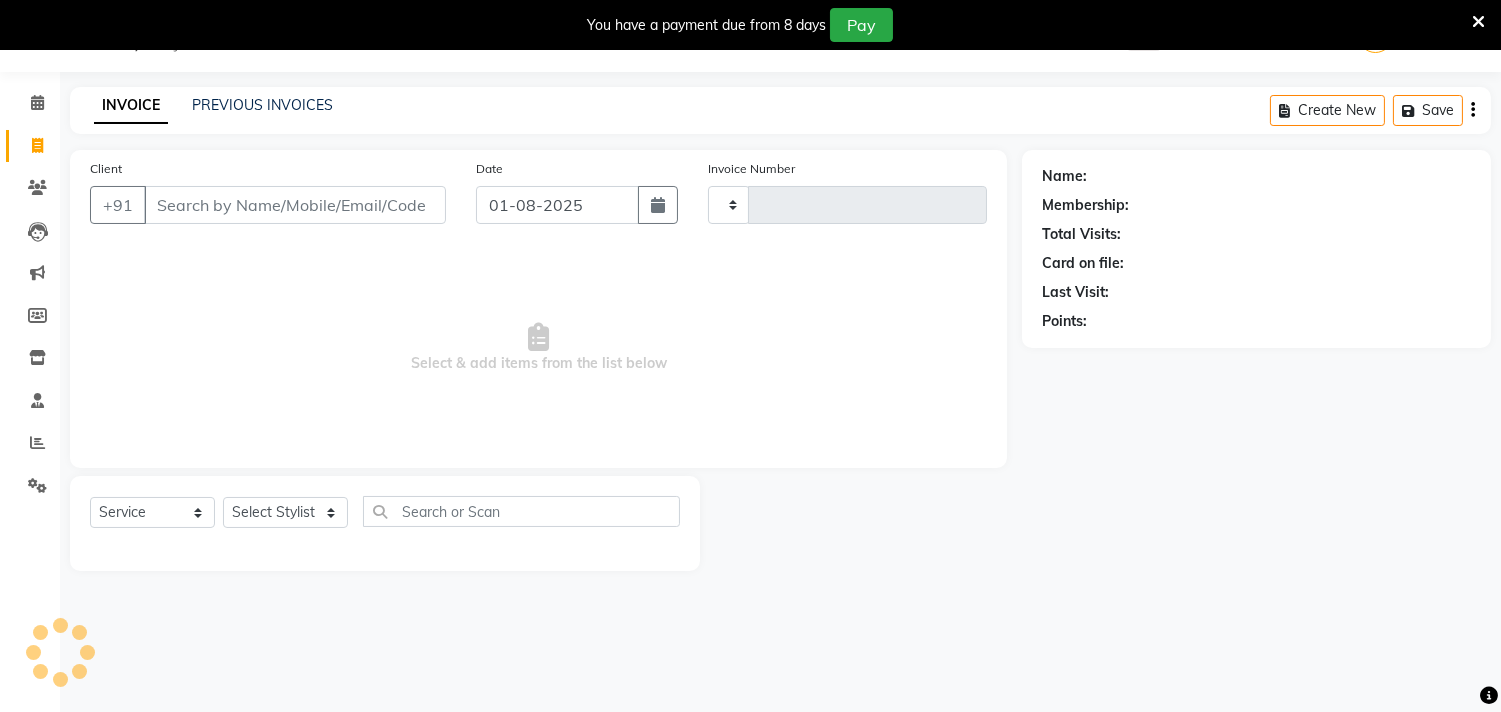 type on "0541" 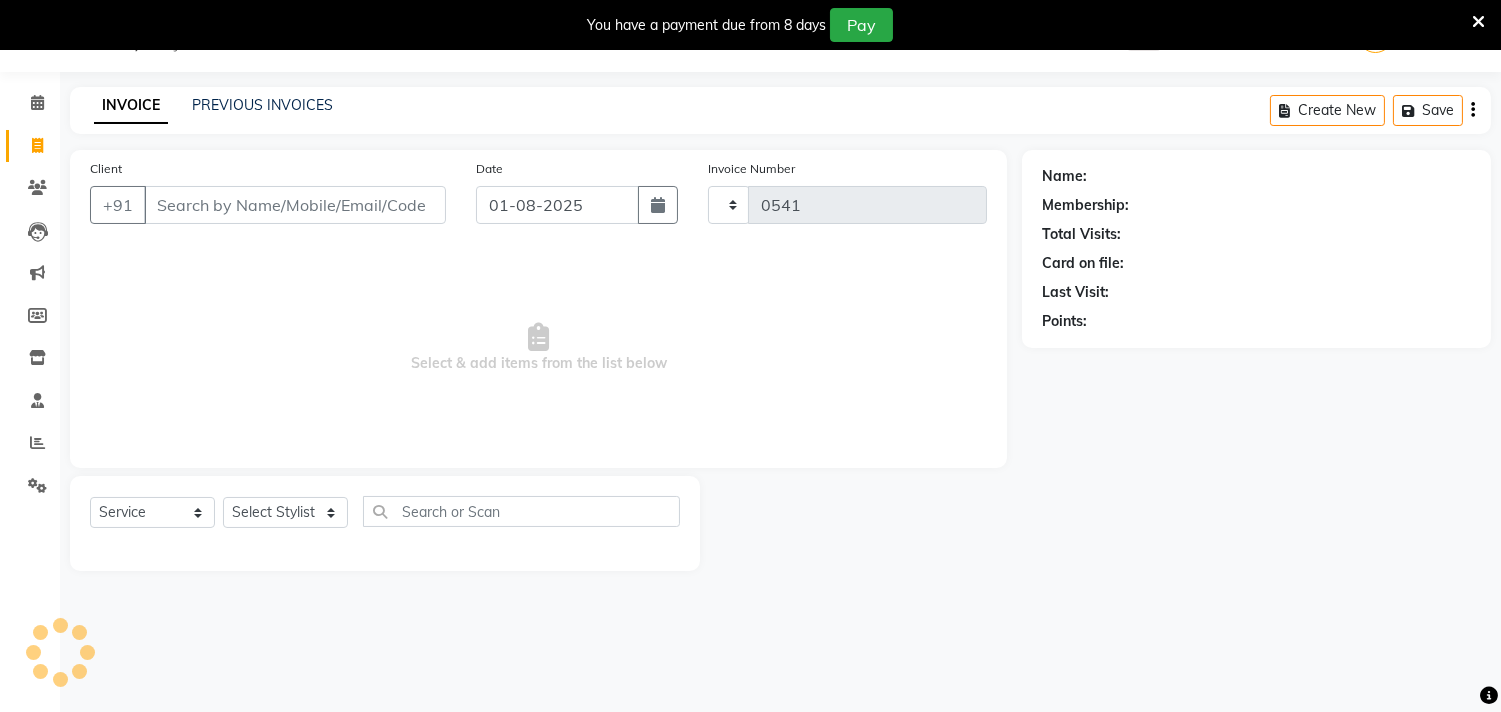 select on "7505" 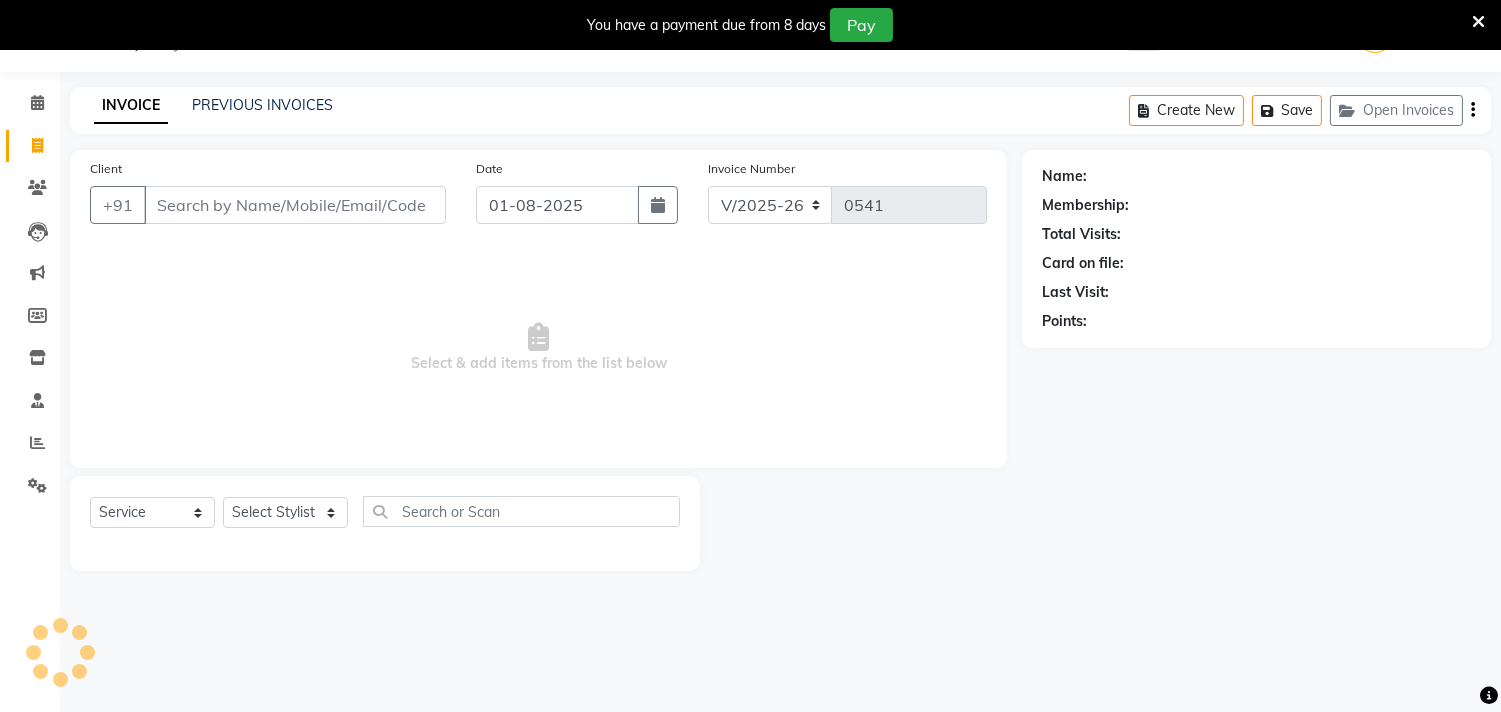drag, startPoint x: 276, startPoint y: 211, endPoint x: 704, endPoint y: 216, distance: 428.0292 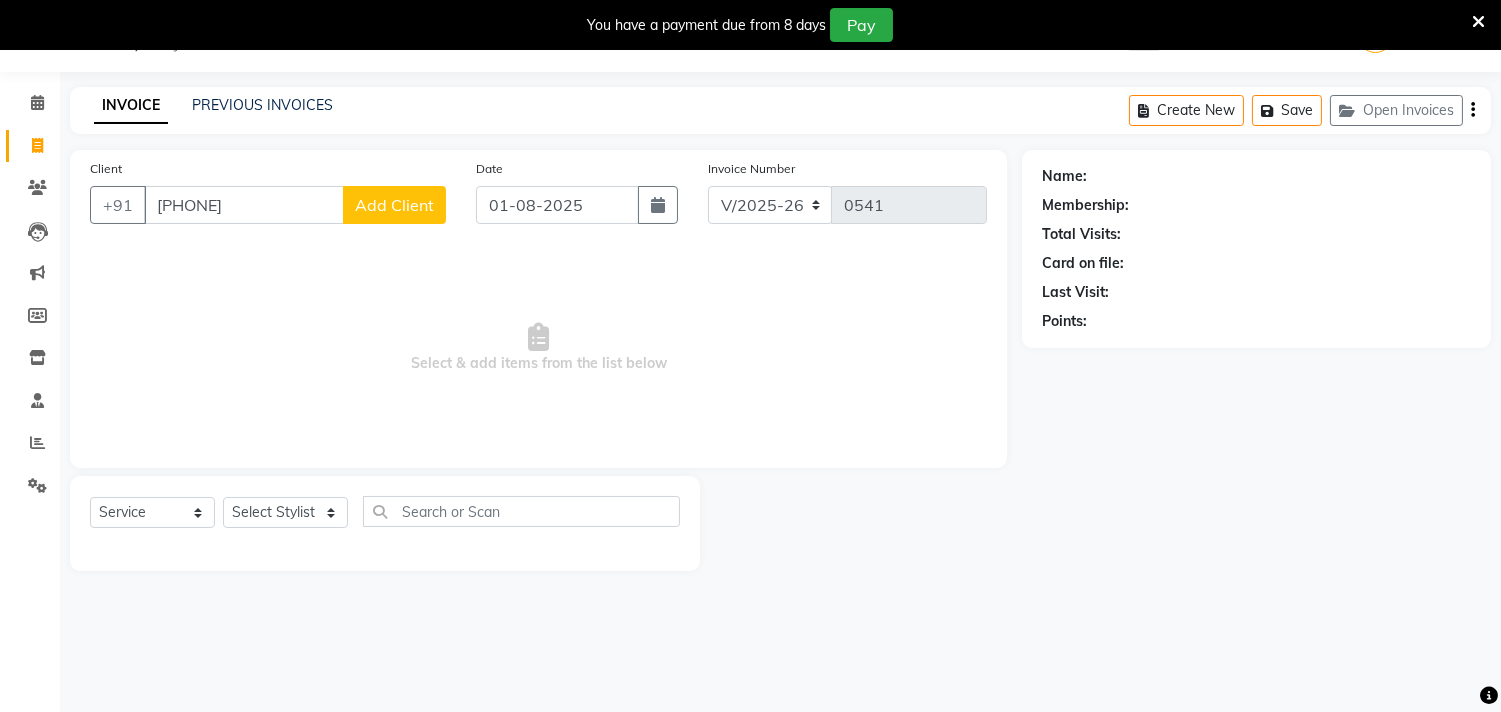 drag, startPoint x: 311, startPoint y: 197, endPoint x: 0, endPoint y: 203, distance: 311.05786 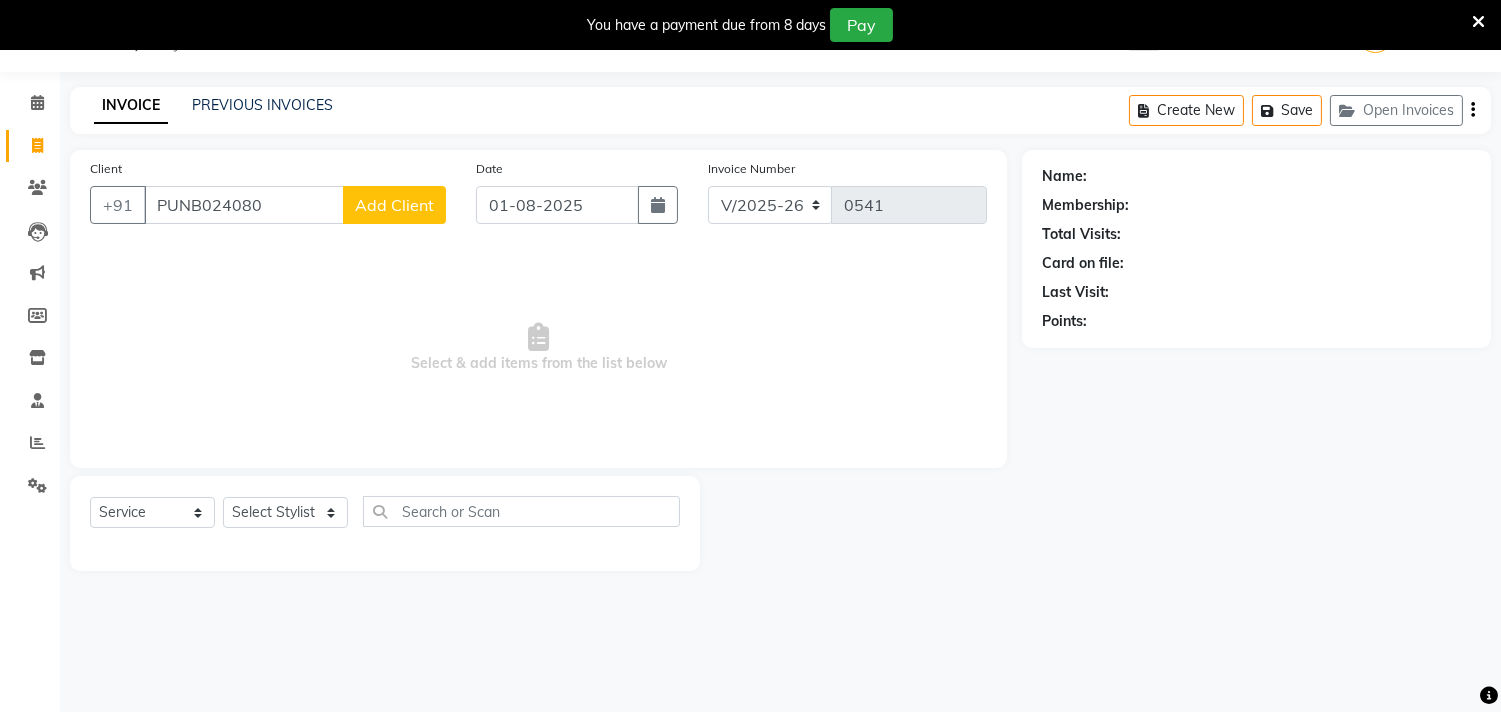type on "PUNB0240800" 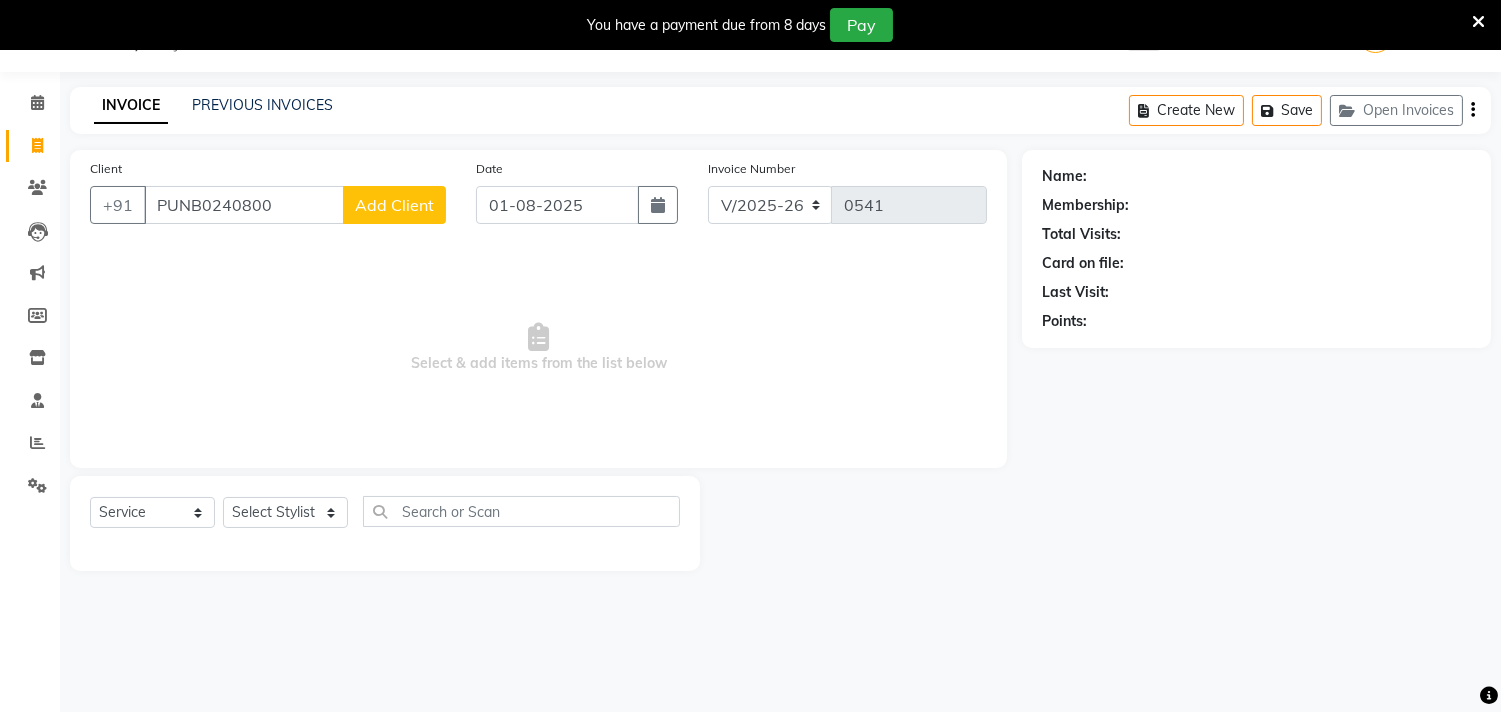 drag, startPoint x: 310, startPoint y: 213, endPoint x: 0, endPoint y: 226, distance: 310.27246 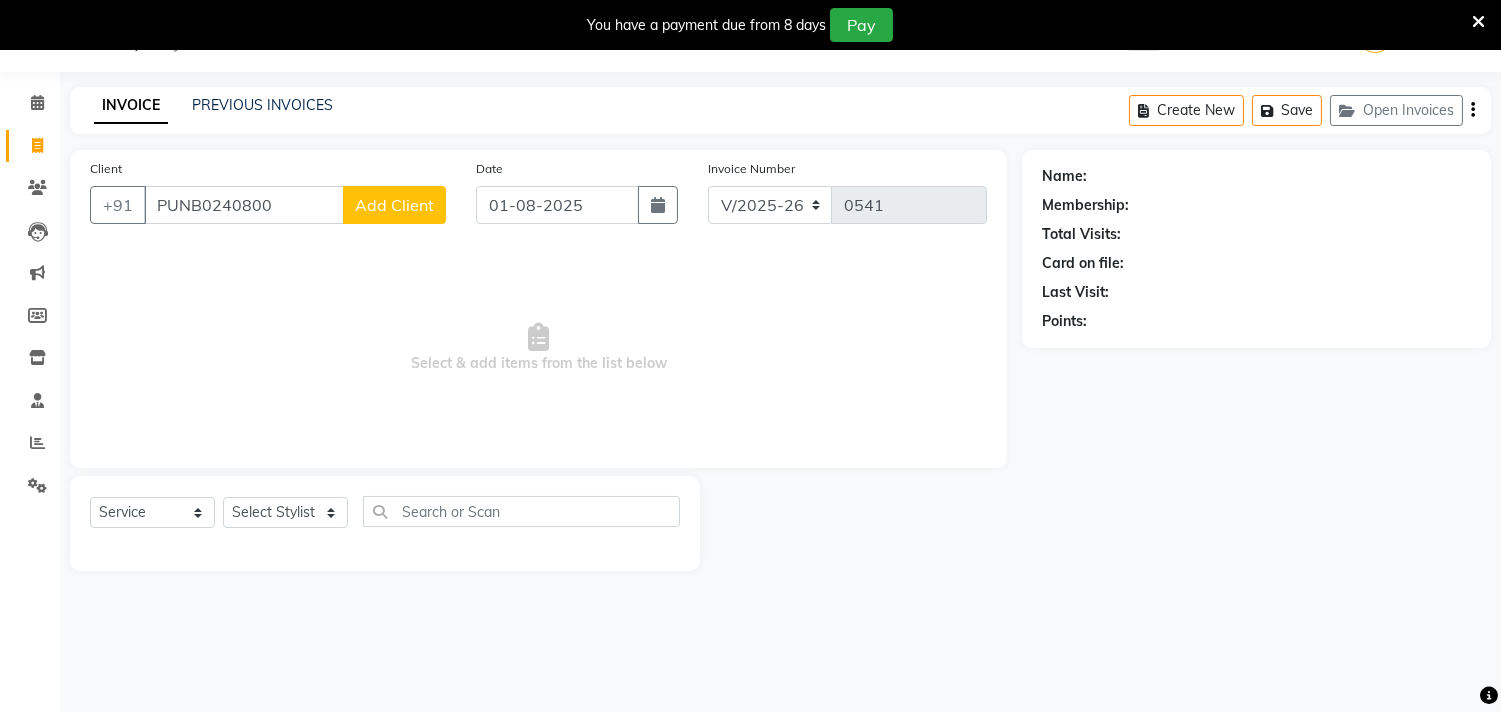 type 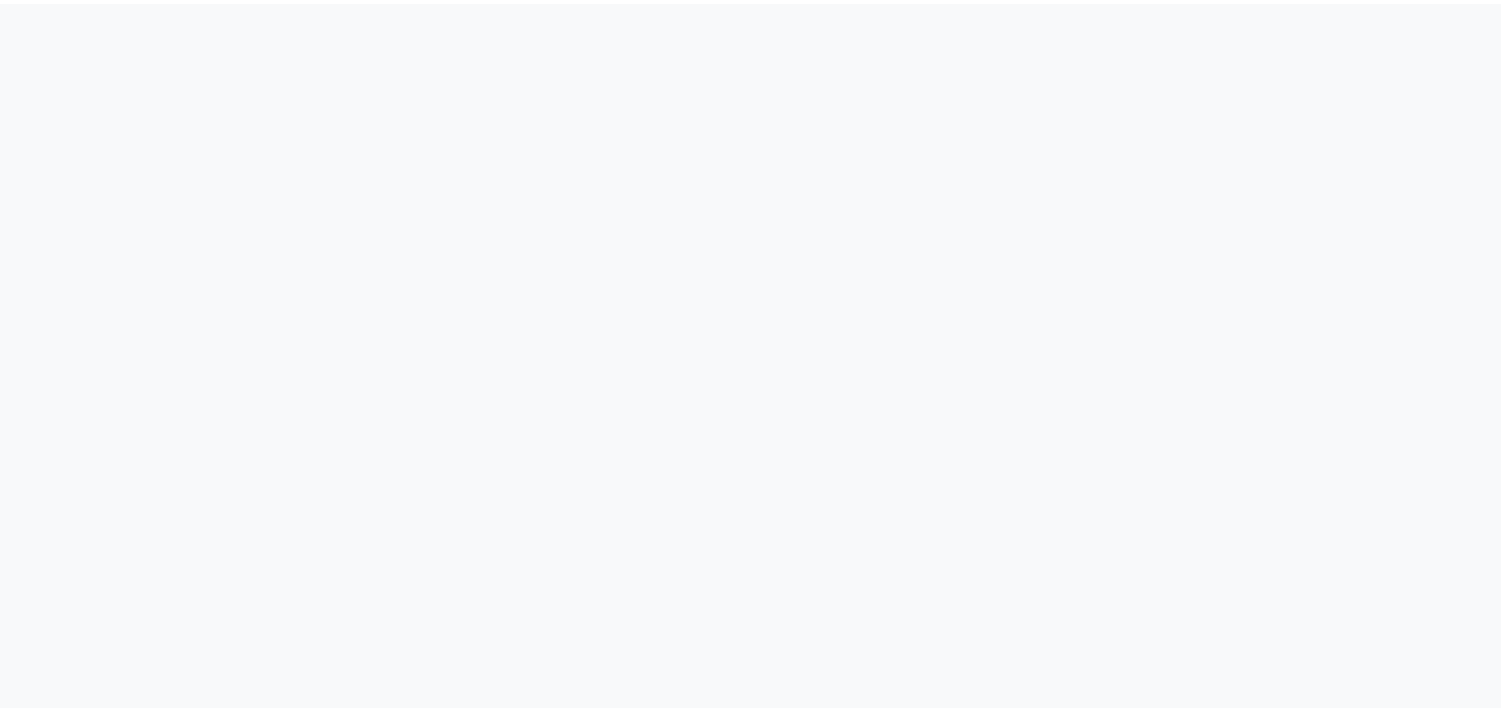 scroll, scrollTop: 0, scrollLeft: 0, axis: both 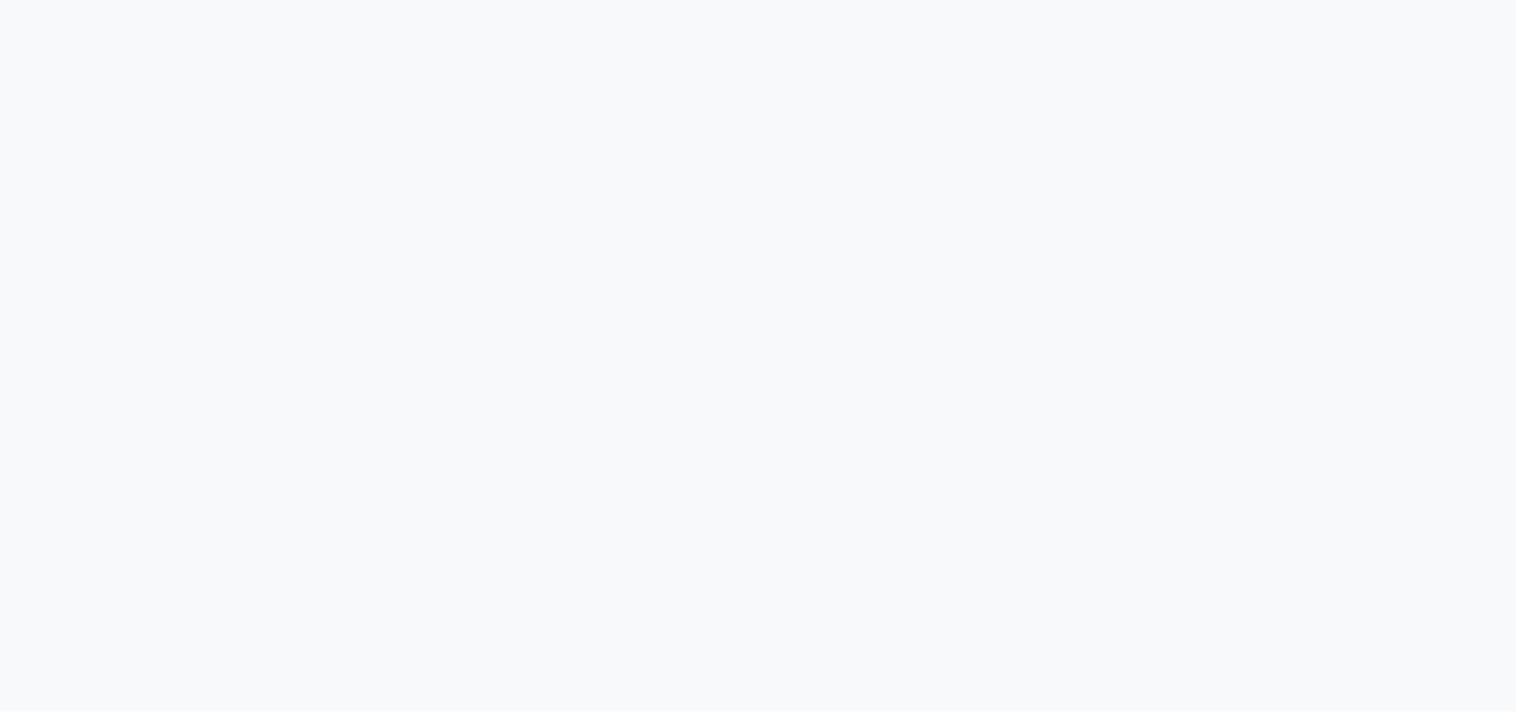 select on "service" 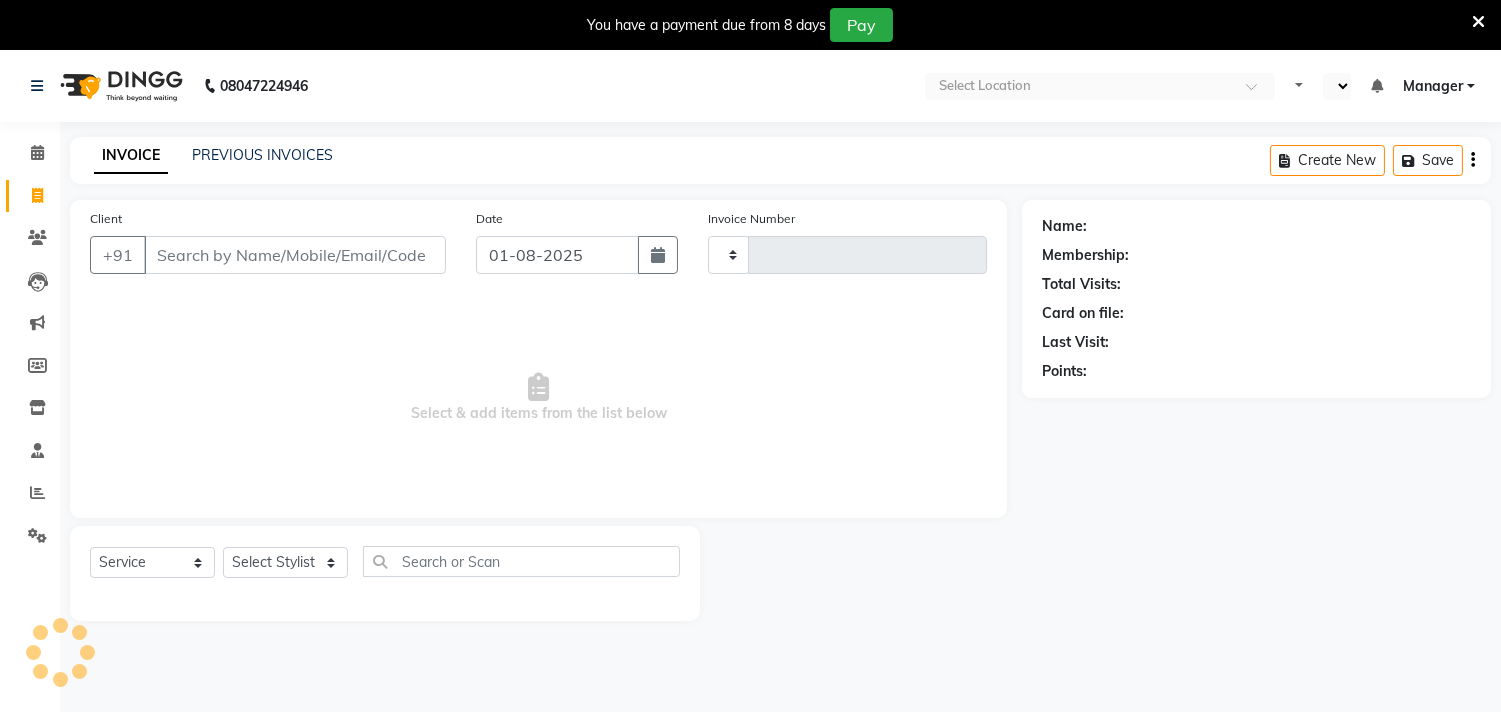 type on "0541" 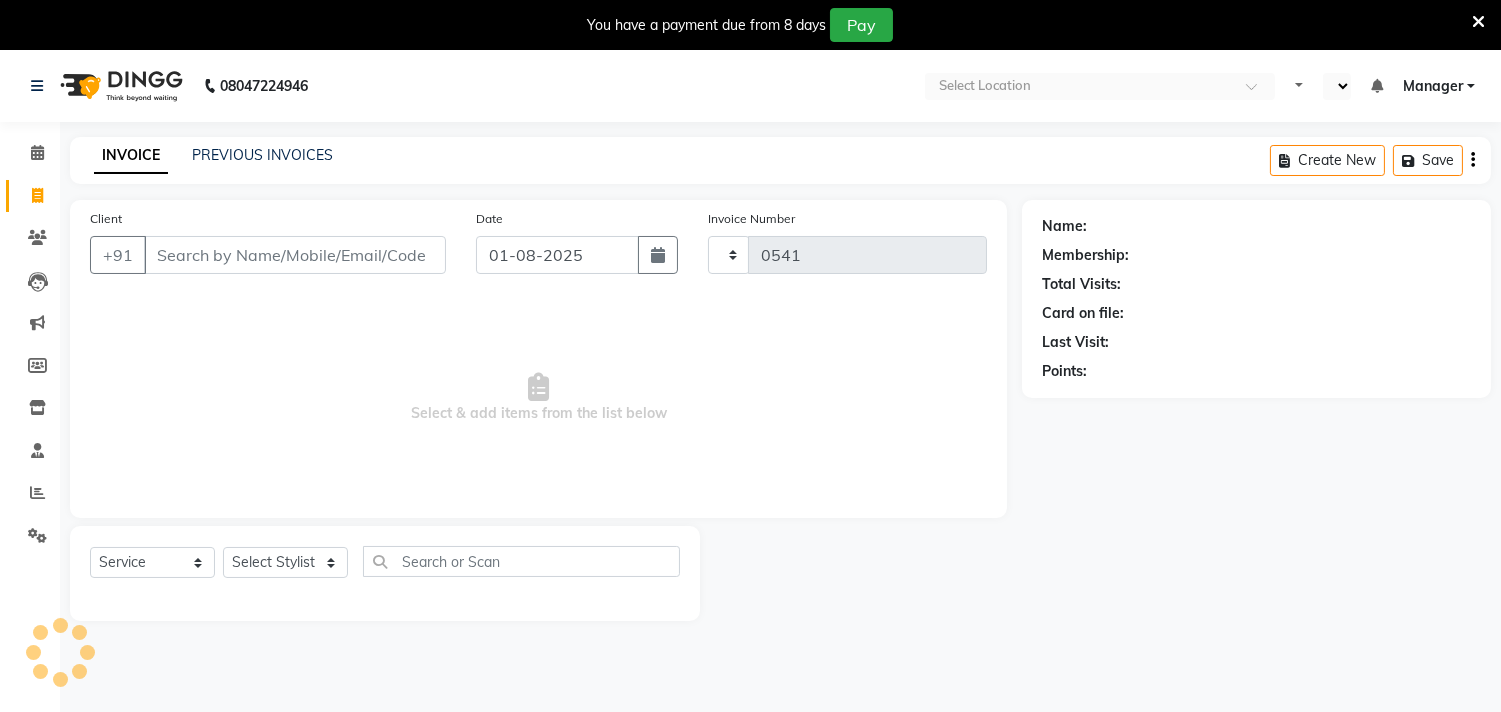 select on "en" 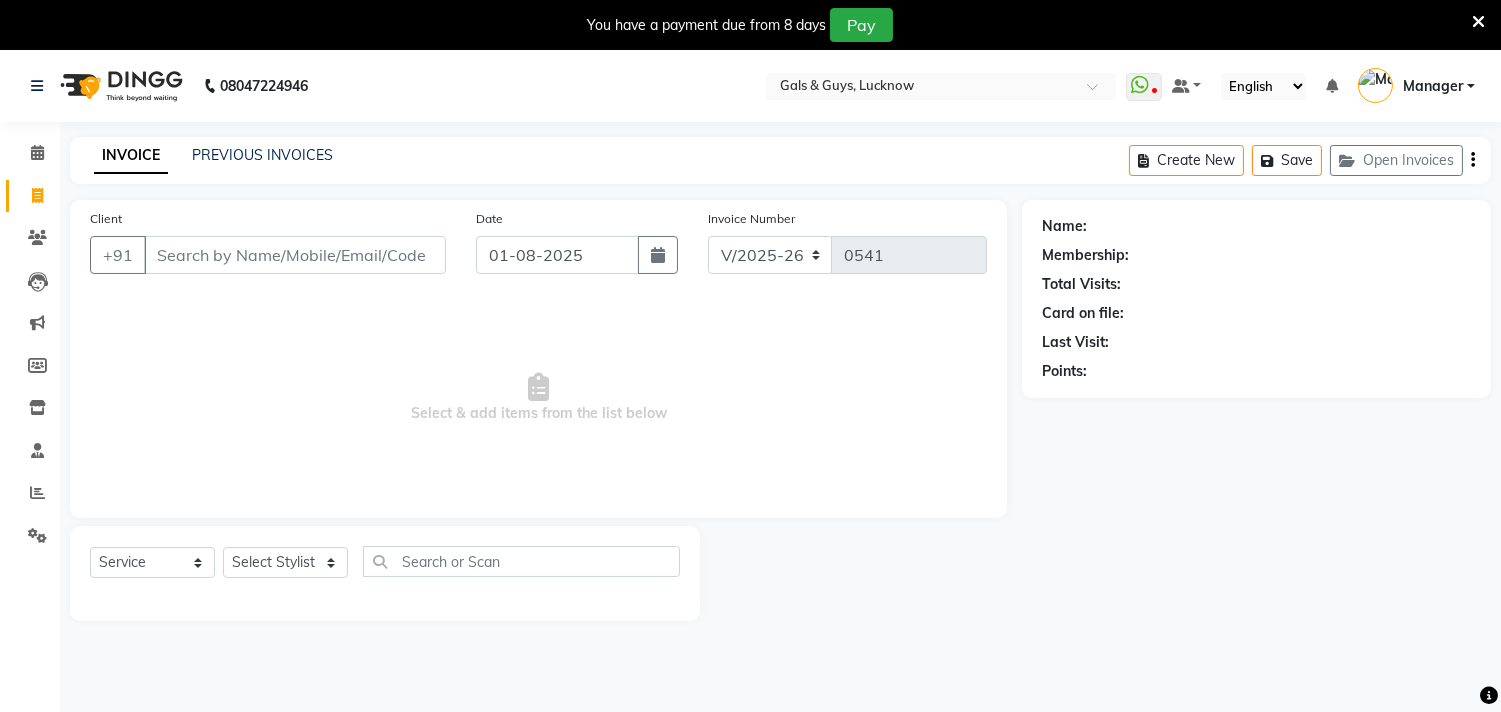 scroll, scrollTop: 0, scrollLeft: 0, axis: both 